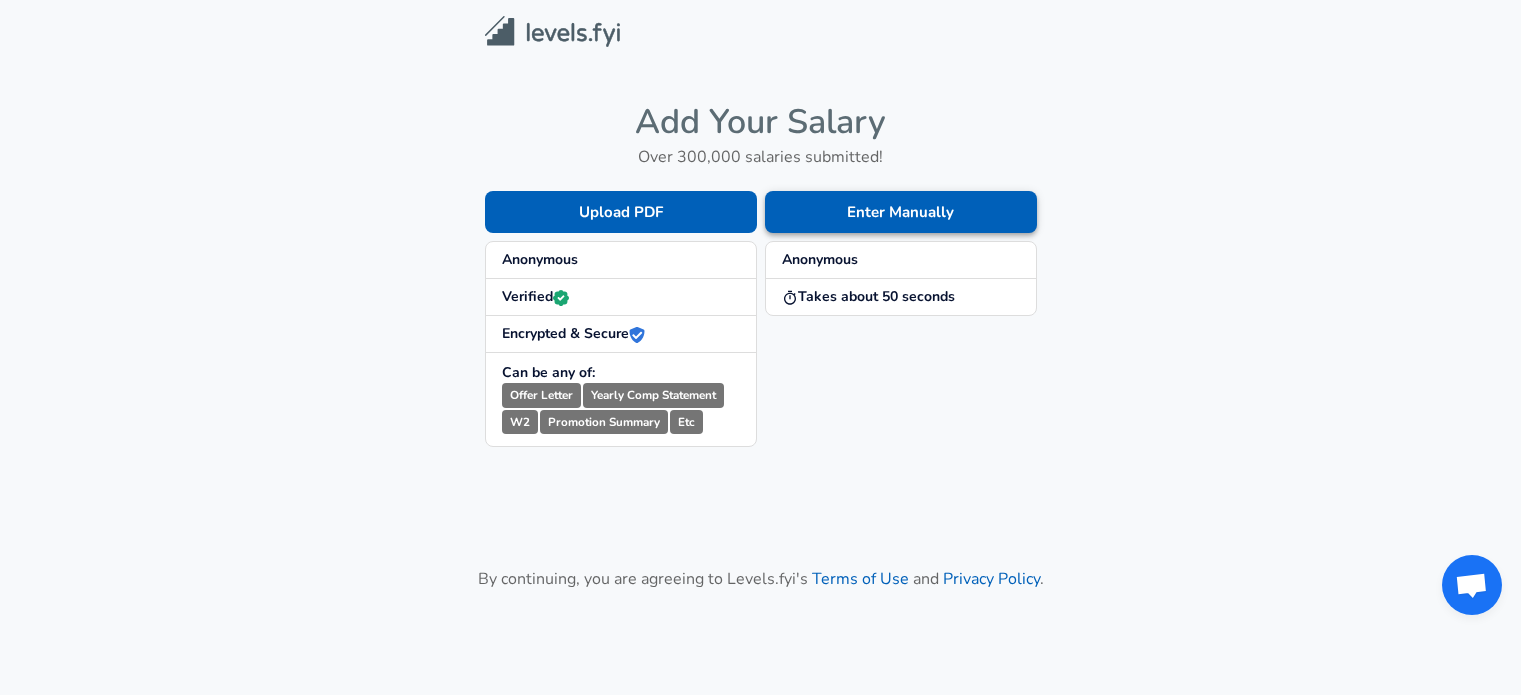 scroll, scrollTop: 0, scrollLeft: 0, axis: both 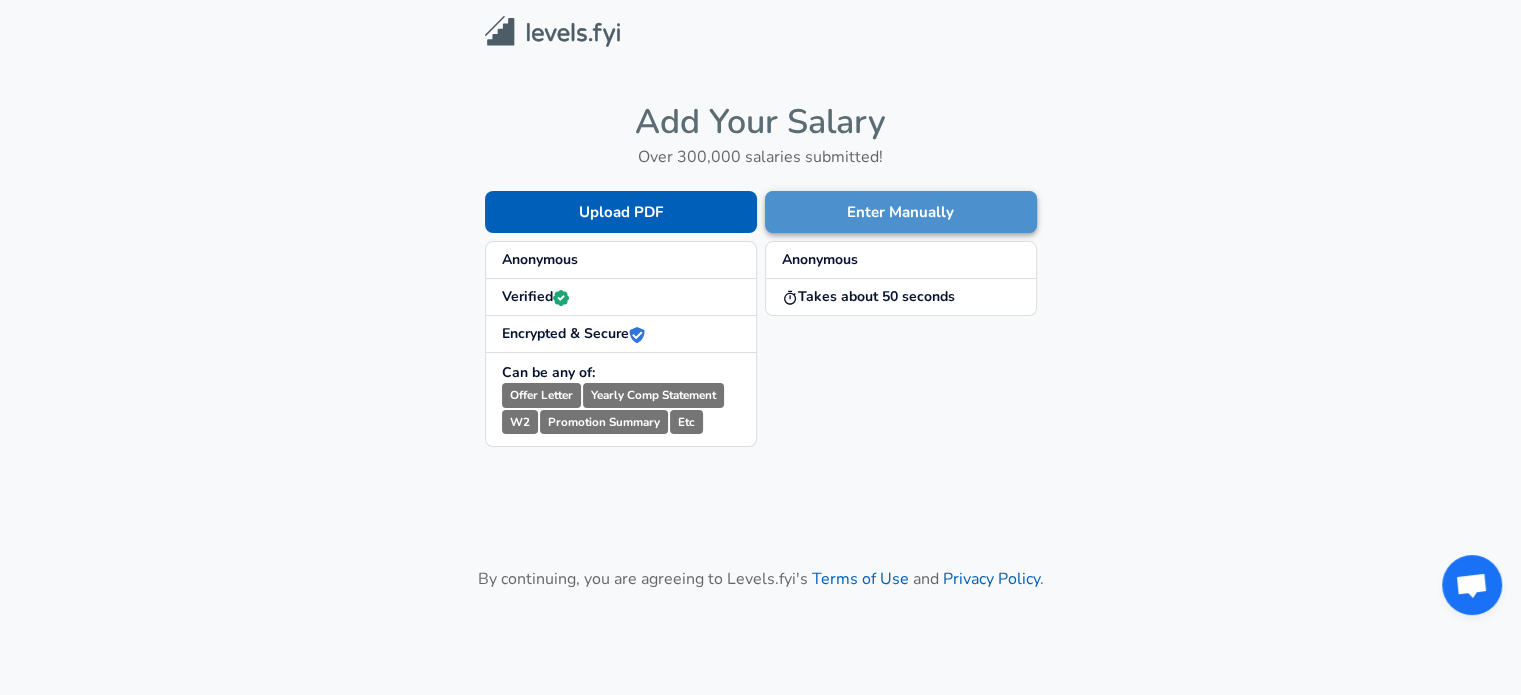 click on "Enter Manually" at bounding box center [901, 212] 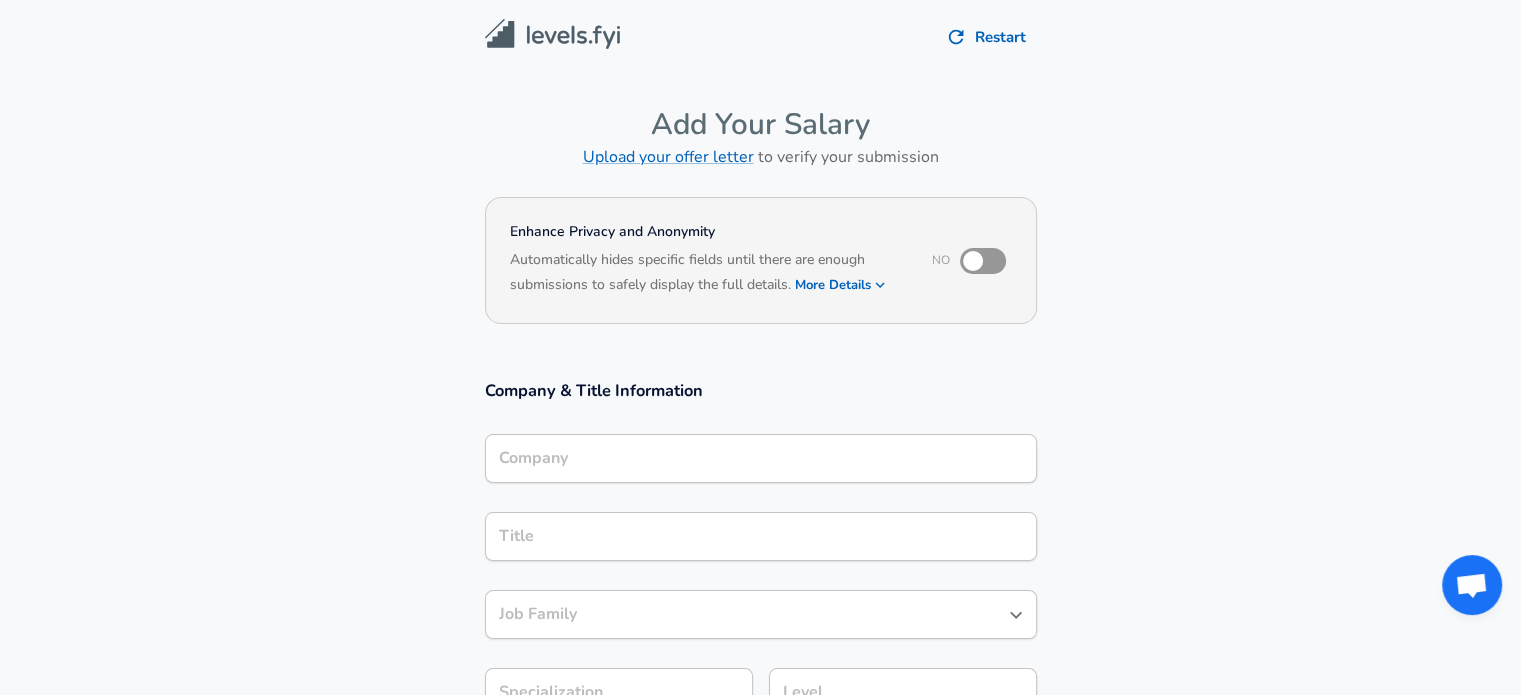scroll, scrollTop: 20, scrollLeft: 0, axis: vertical 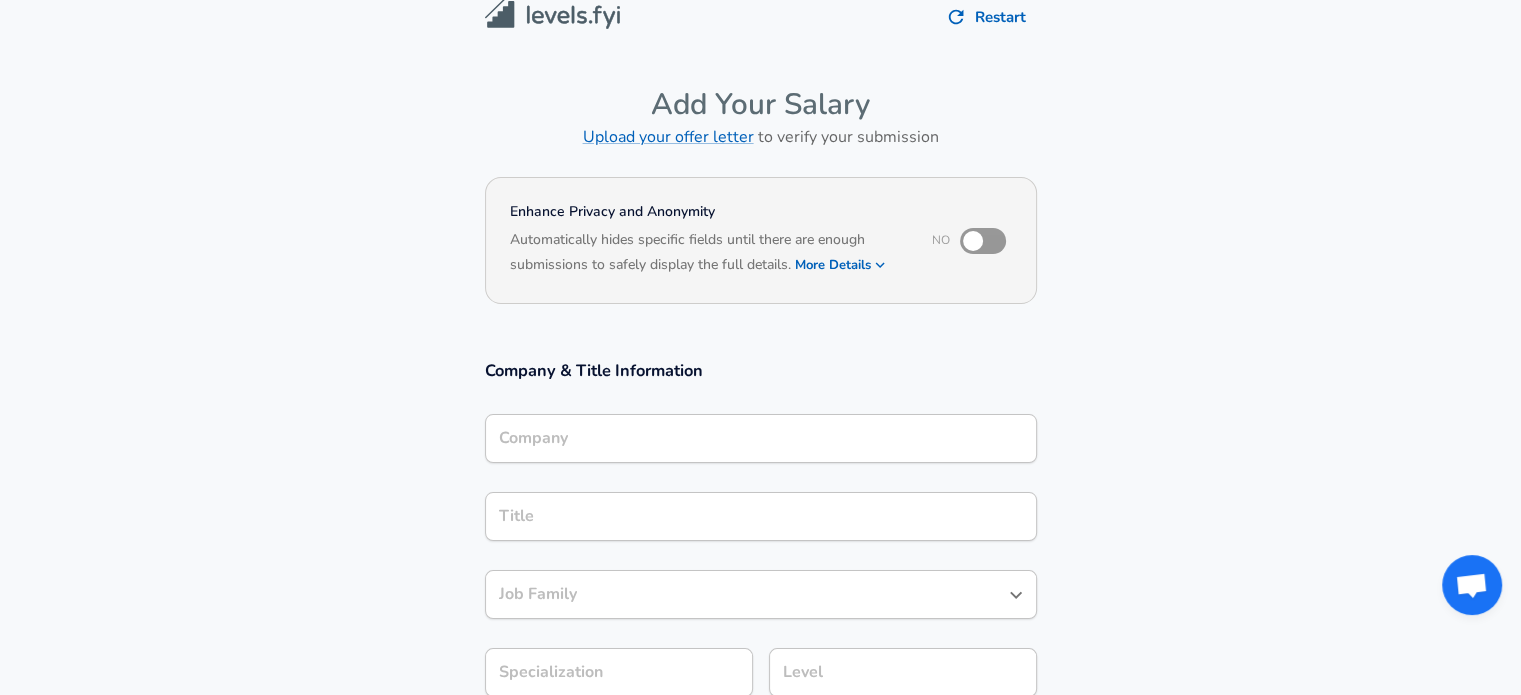 click on "Company" at bounding box center (761, 438) 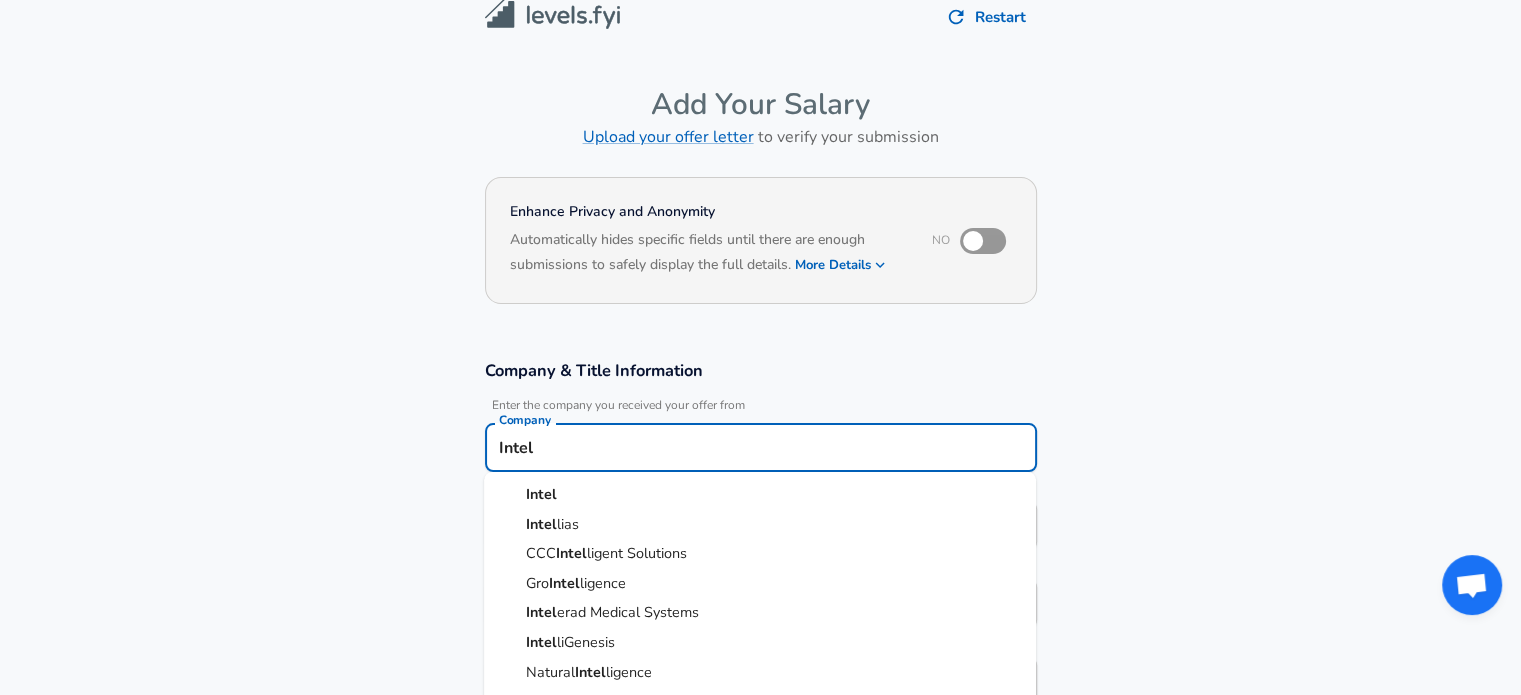 click on "Intel" at bounding box center [760, 495] 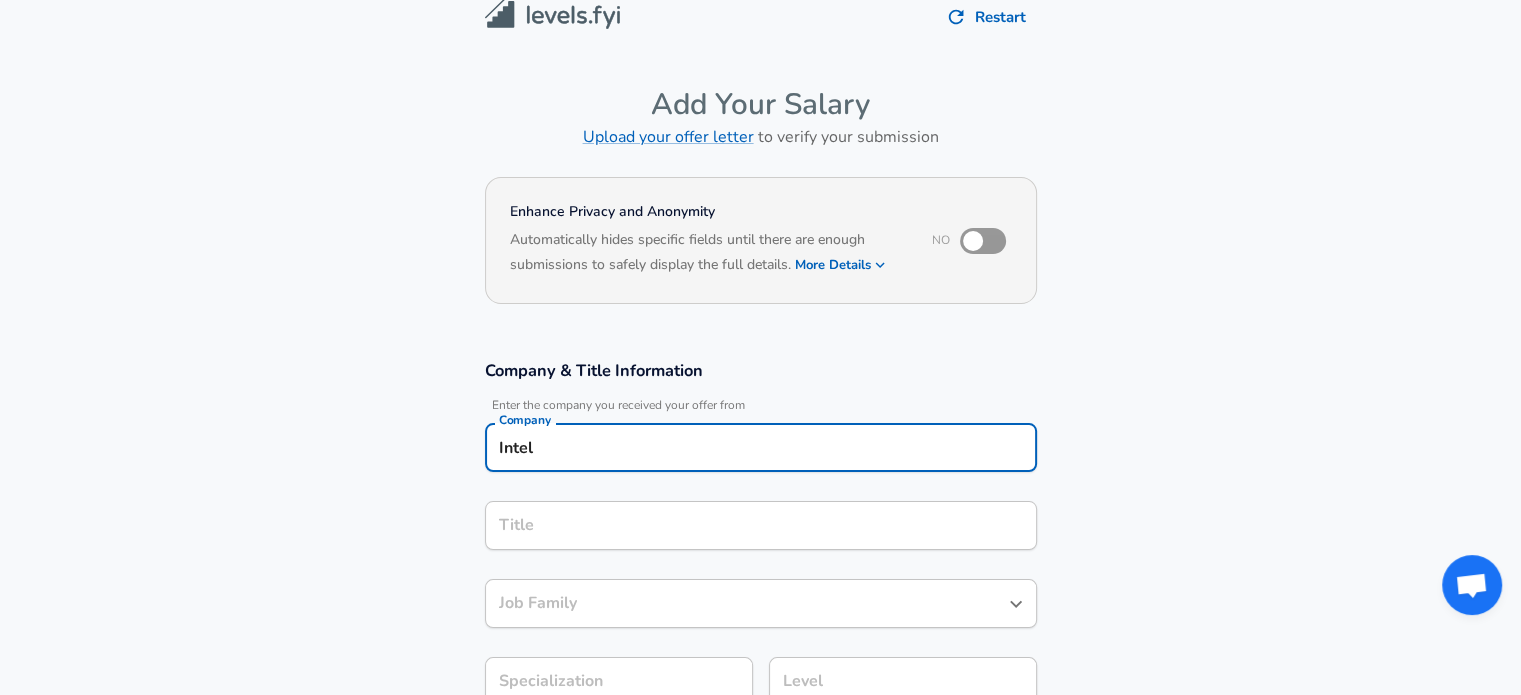type on "Intel" 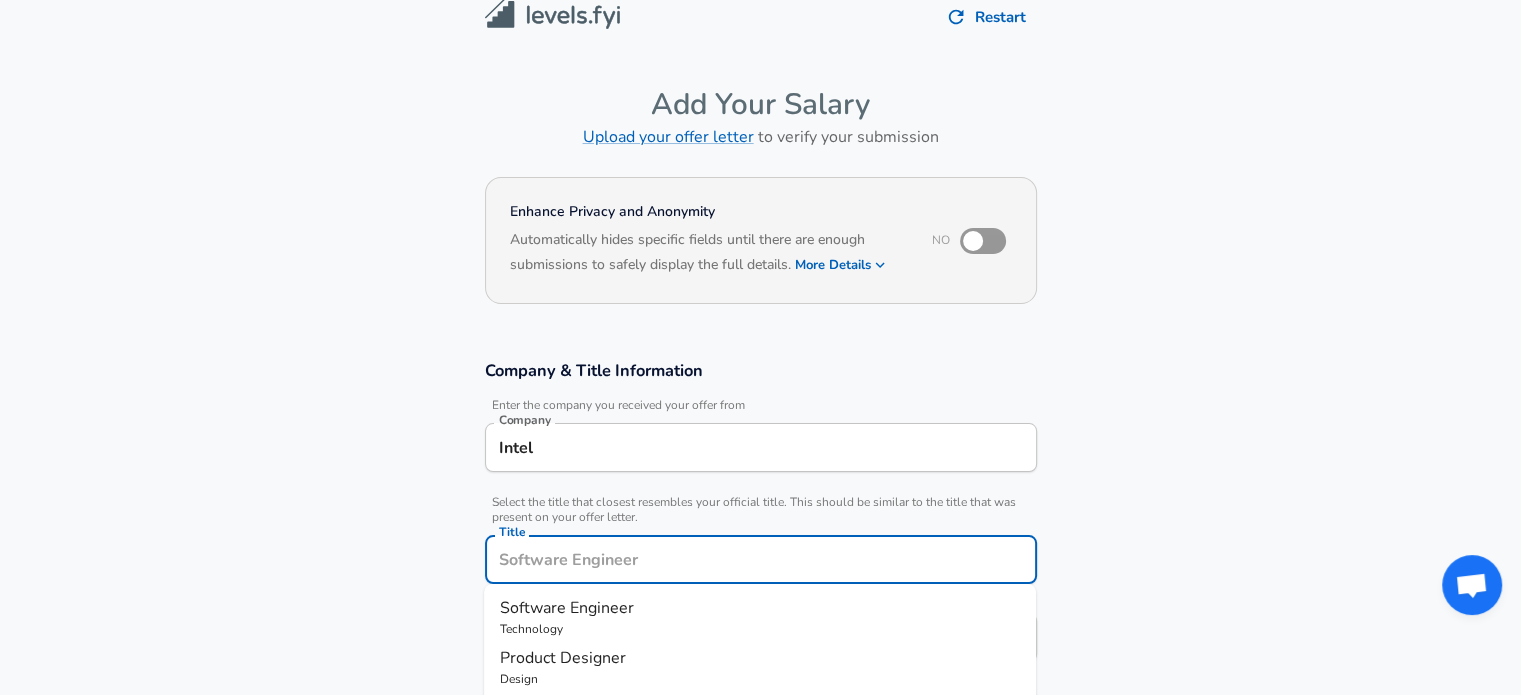click on "Title" at bounding box center (761, 559) 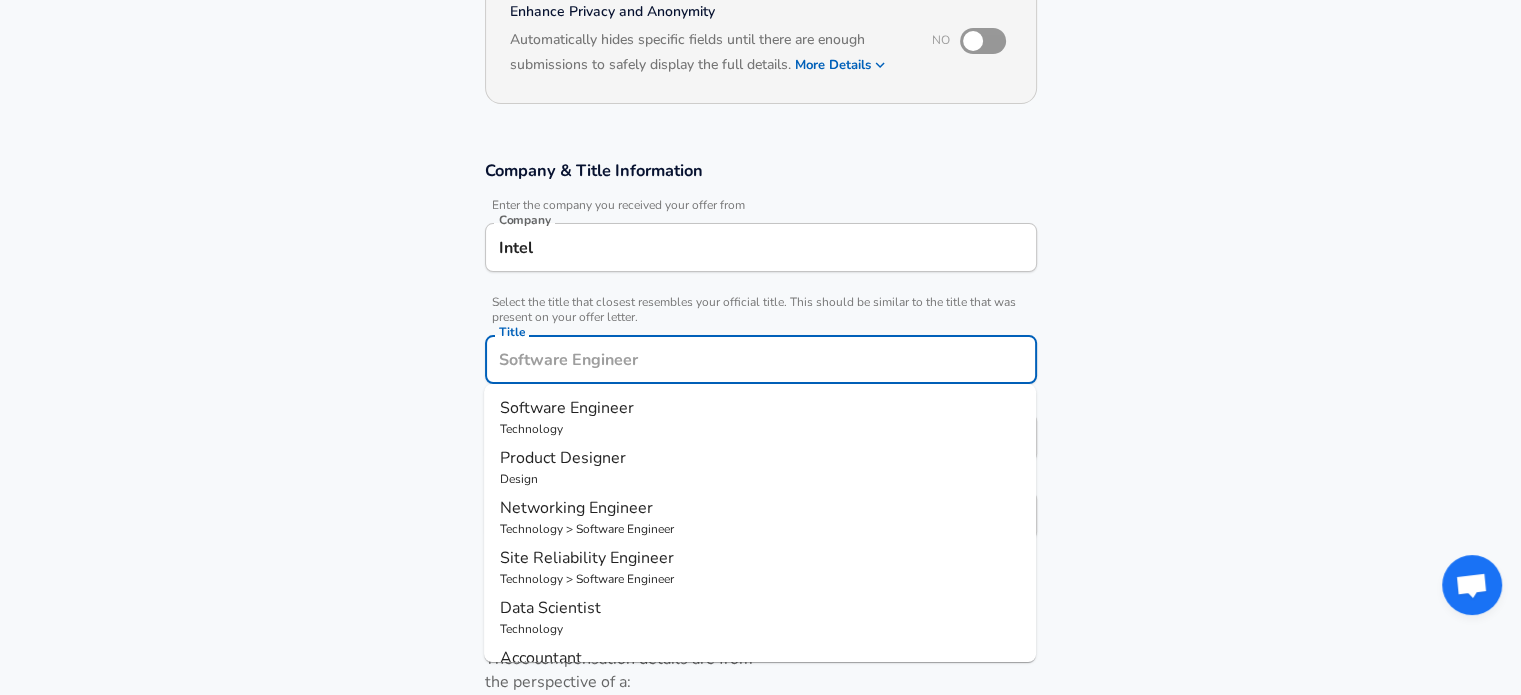 scroll, scrollTop: 260, scrollLeft: 0, axis: vertical 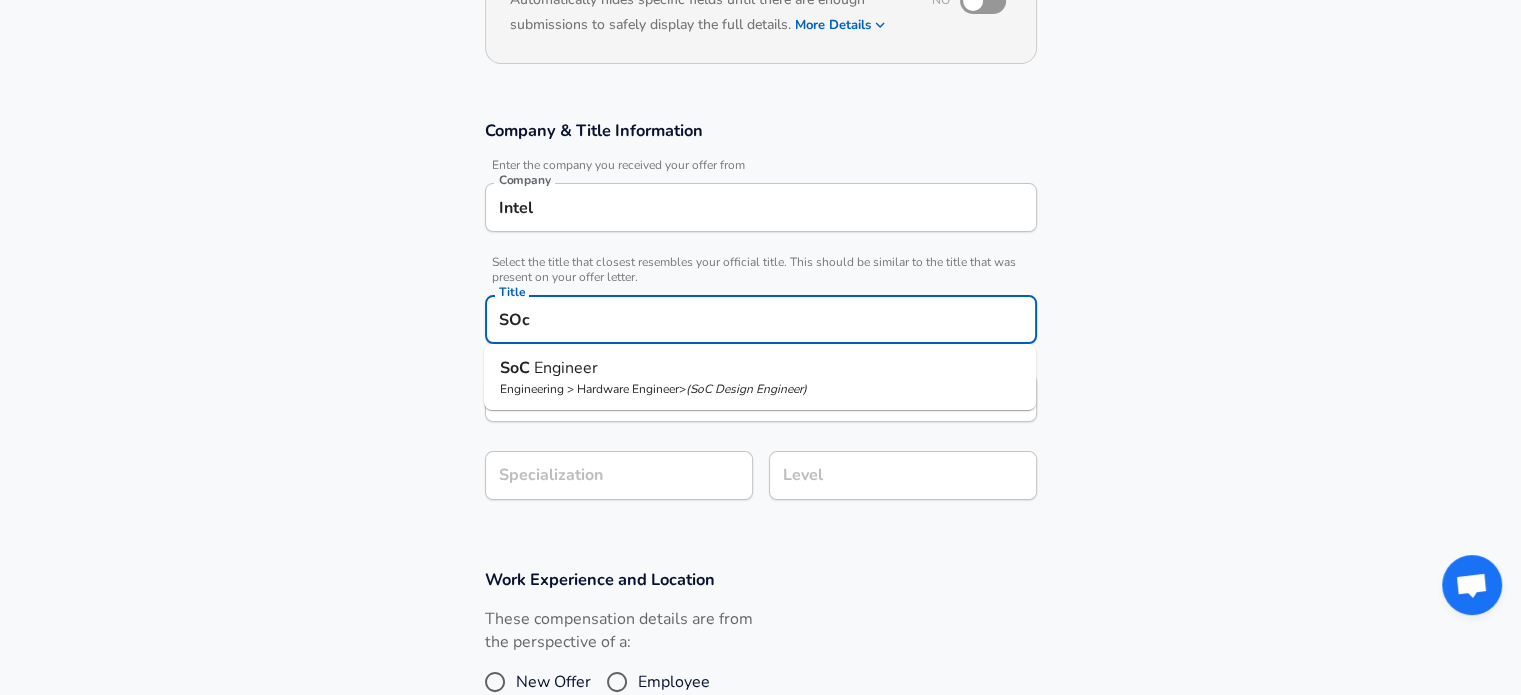 click on "( SoC Design Engineer )" at bounding box center (746, 389) 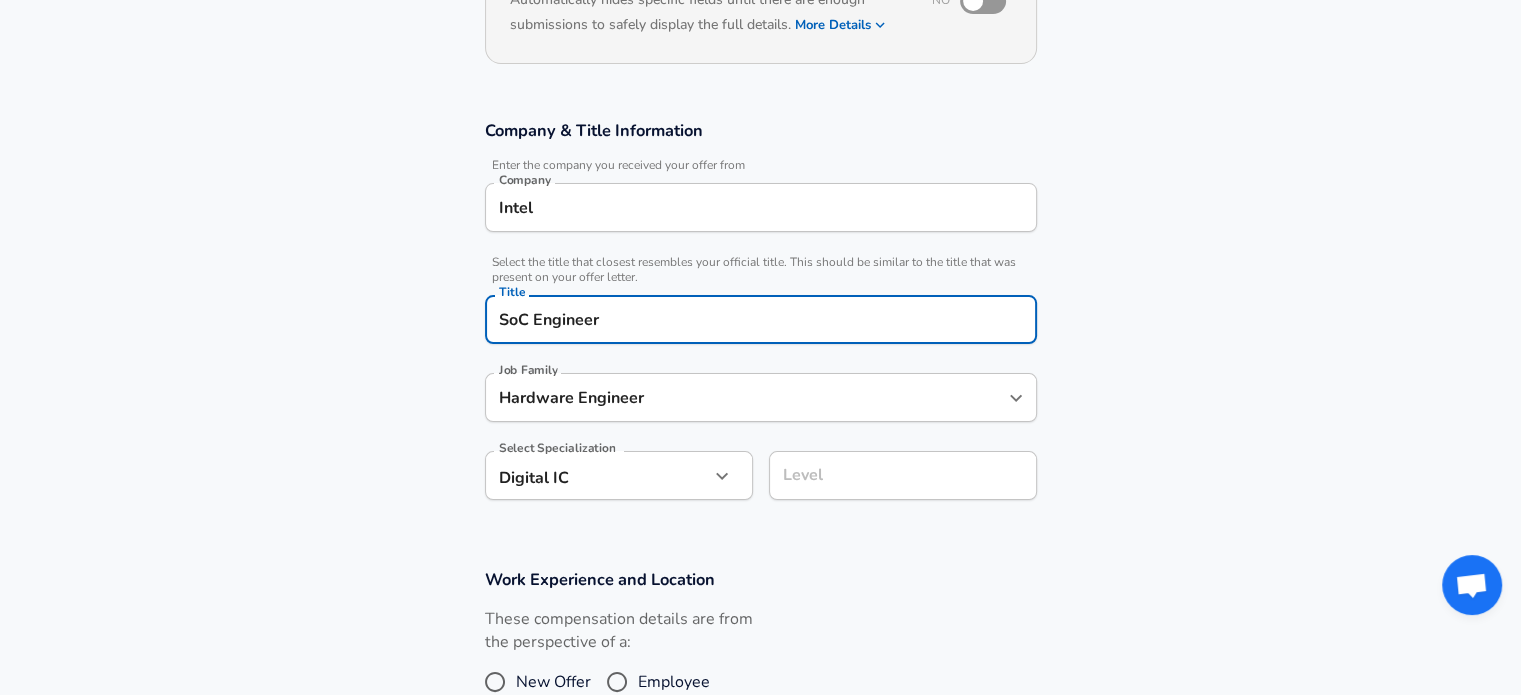 type on "SoC Engineer" 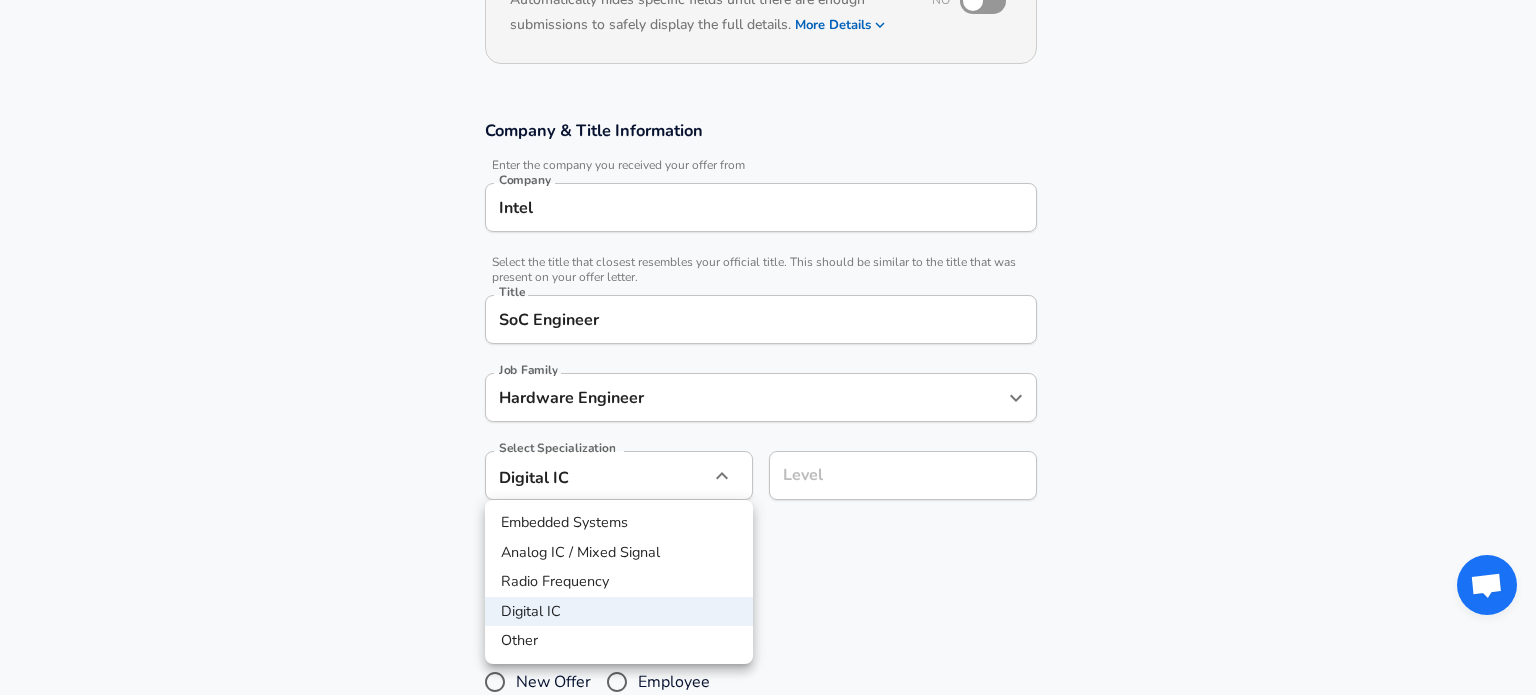 click at bounding box center [768, 347] 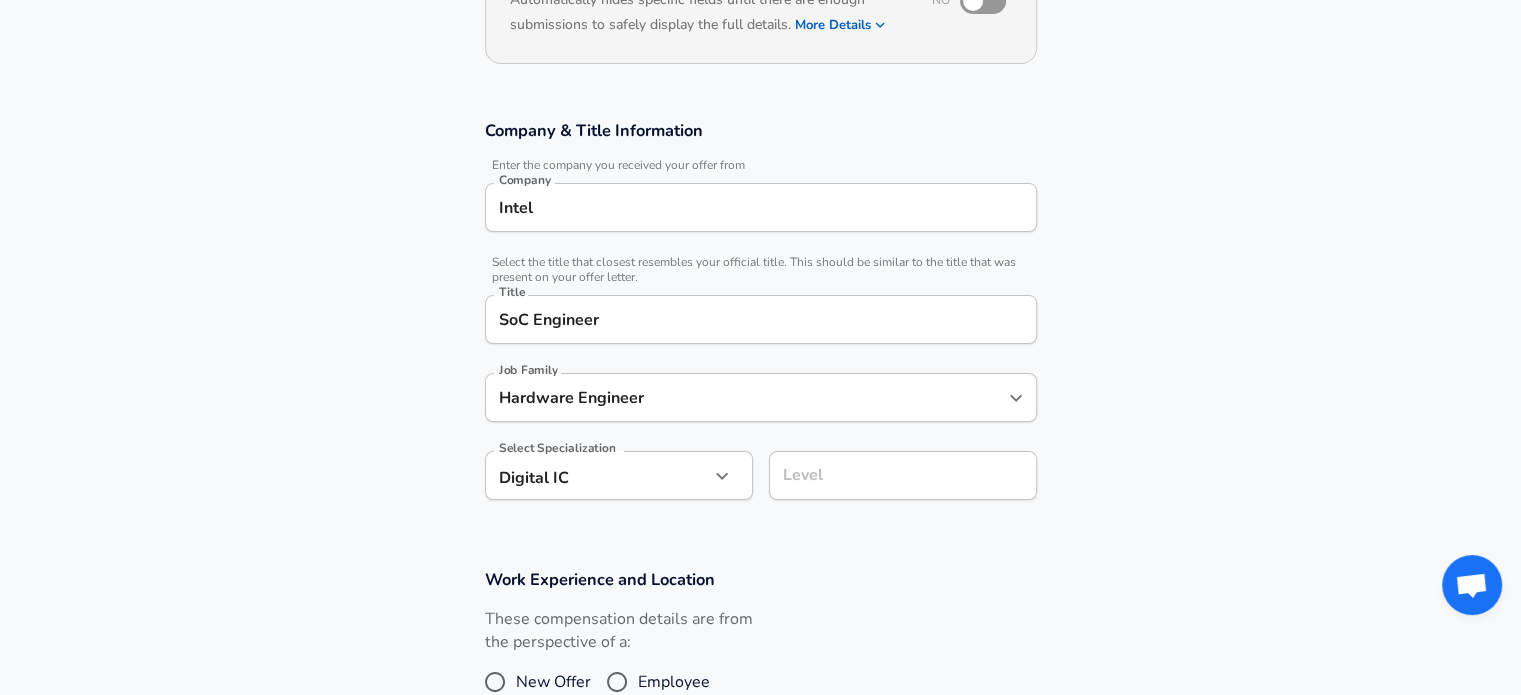 scroll, scrollTop: 320, scrollLeft: 0, axis: vertical 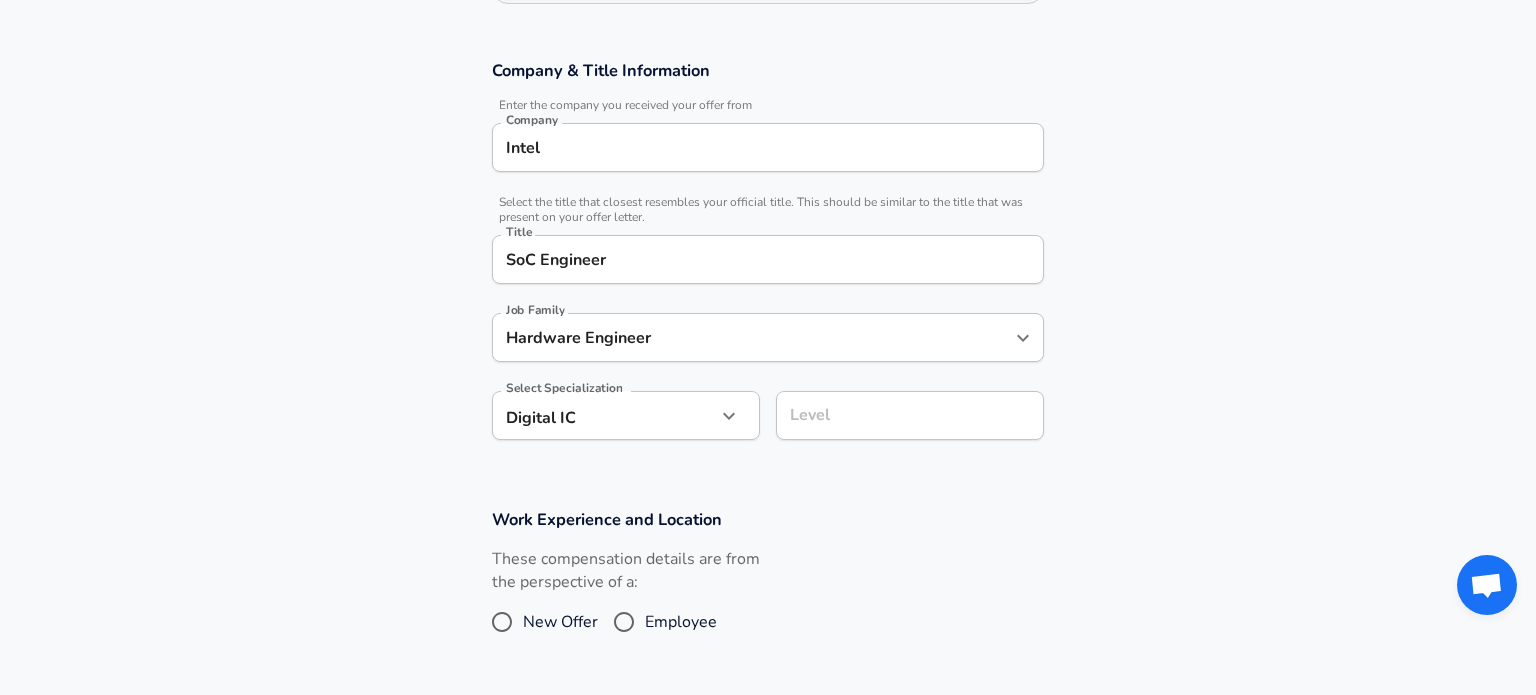 click on "Restart Add Your Salary Upload your offer letter to verify your submission Enhance Privacy and Anonymity No Automatically hides specific fields until there are enough submissions to safely display the full details. More Details Based on your submission and the data points that we have already collected, we will automatically hide and anonymize specific fields if there aren't enough data points to remain sufficiently anonymous. Company & Title Information Enter the company you received your offer from Company Intel Company Select the title that closest resembles your official title. This should be similar to the title that was present on your offer letter. Title SoC Engineer Title Job Family Hardware Engineer Job Family Select Specialization Digital IC Digital IC Select Specialization Level Level Work Experience and Location These compensation details are from the perspective of a: New Offer Employee Submit Salary By continuing, you are agreeing to Levels.fyi's Terms of Use and Privacy Policy." at bounding box center (768, 27) 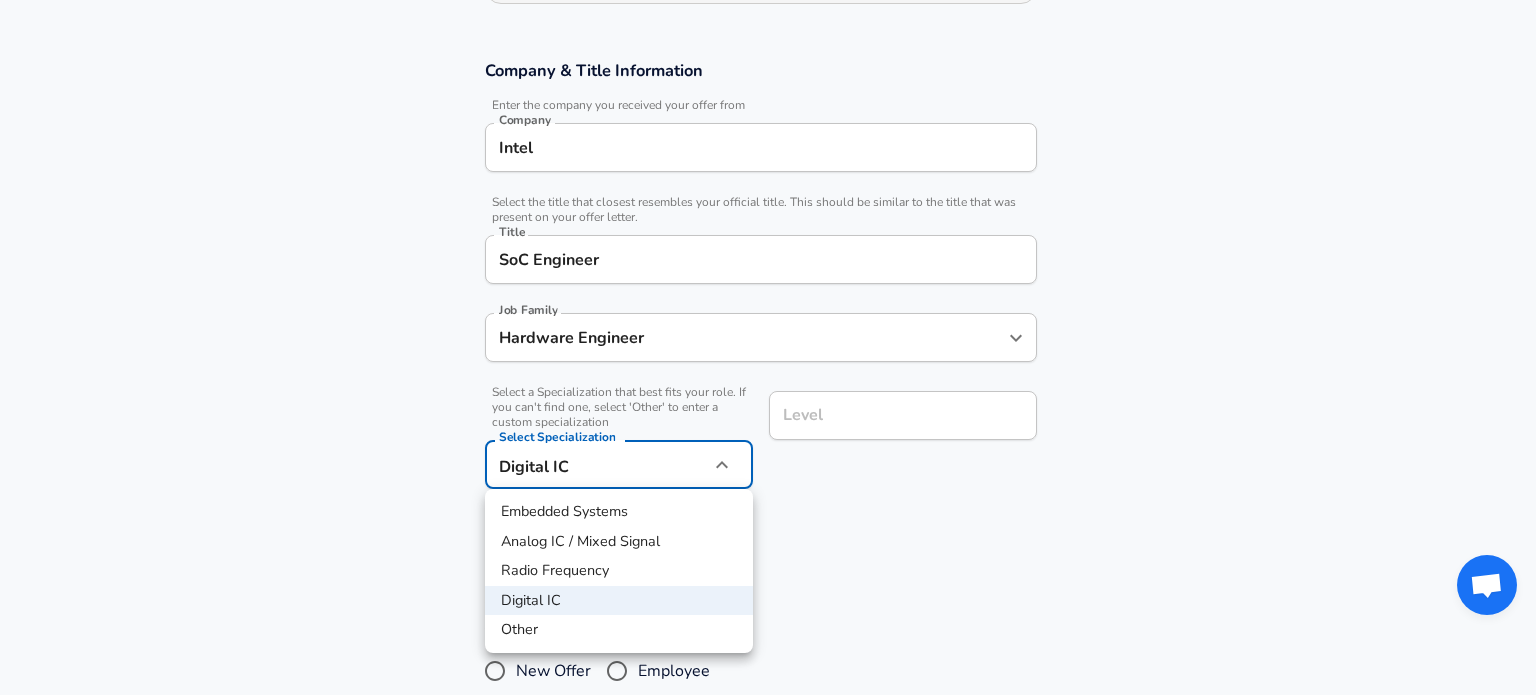 click on "Other" at bounding box center (619, 630) 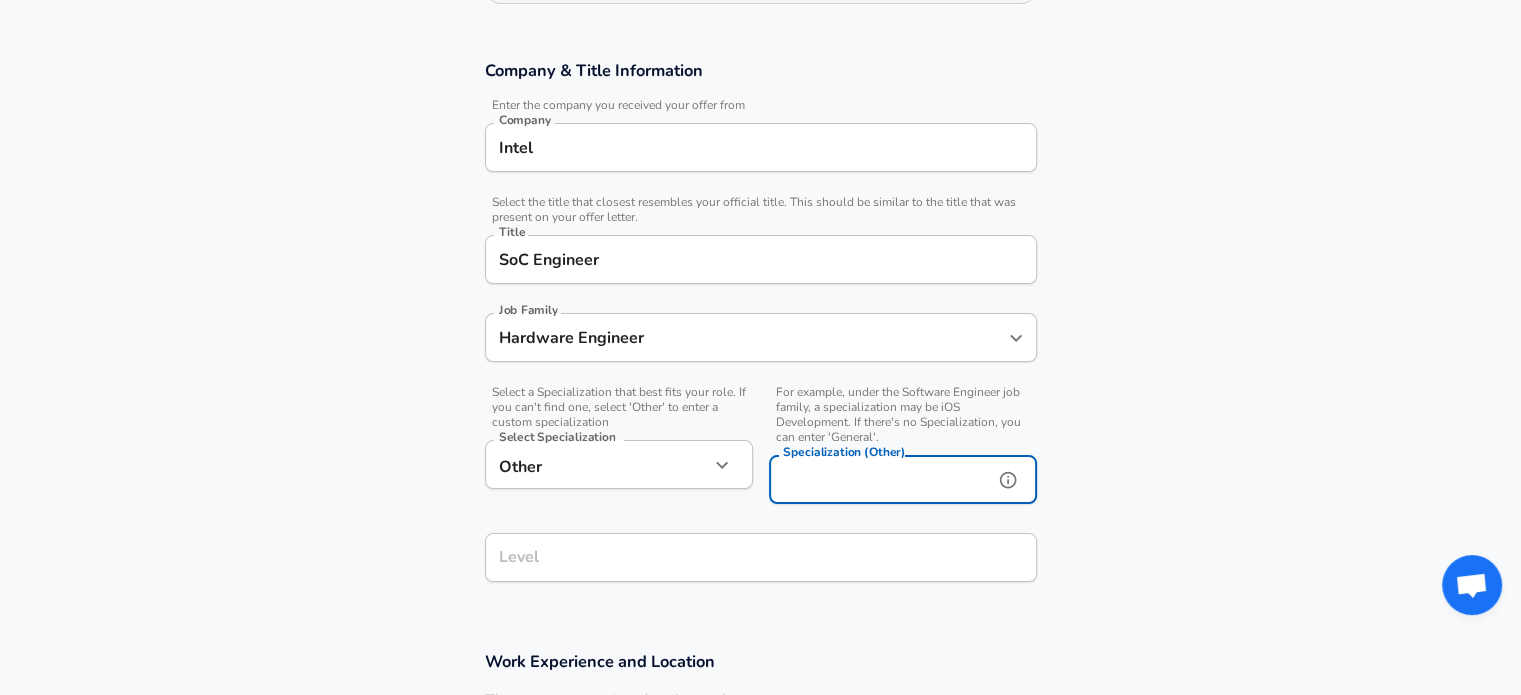 click on "Specialization (Other)" at bounding box center (877, 479) 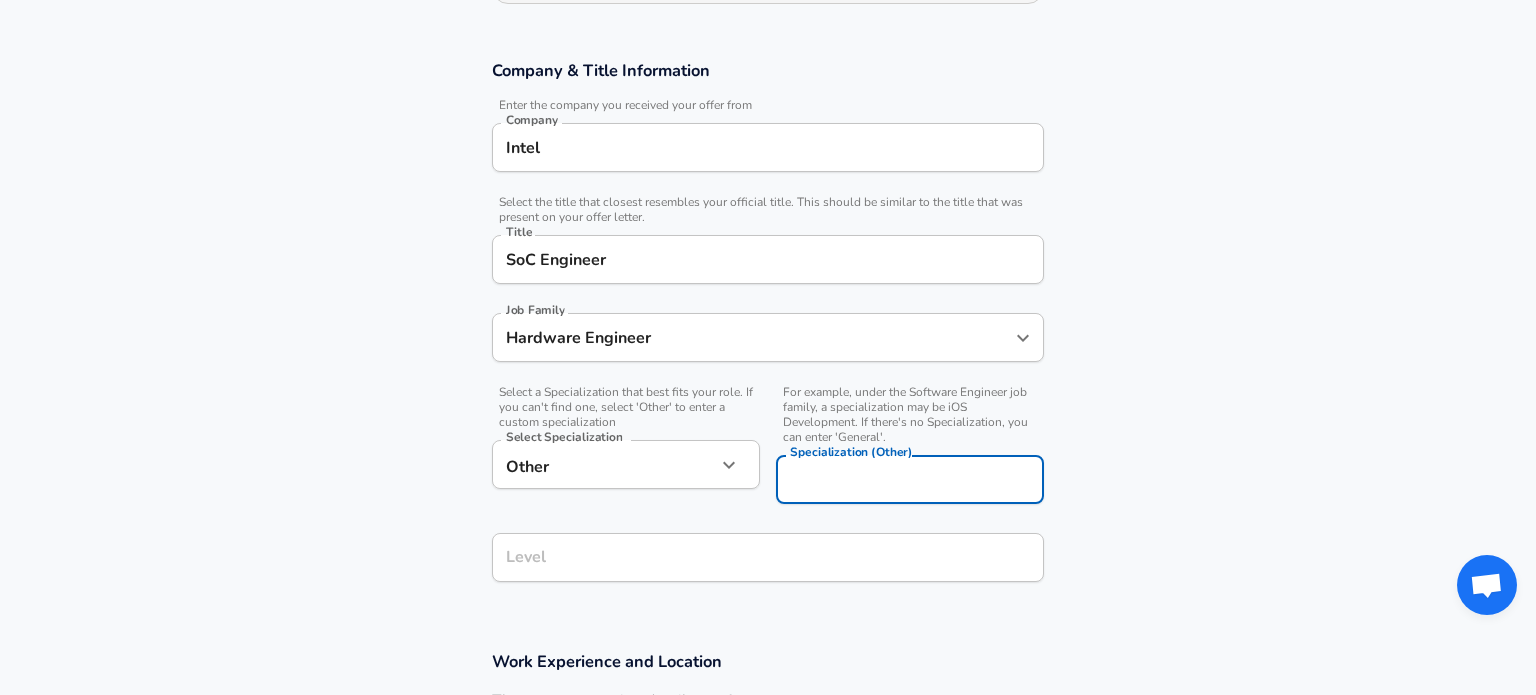 click on "Restart Add Your Salary Upload your offer letter to verify your submission Enhance Privacy and Anonymity No Automatically hides specific fields until there are enough submissions to safely display the full details. More Details Based on your submission and the data points that we have already collected, we will automatically hide and anonymize specific fields if there aren't enough data points to remain sufficiently anonymous. Company & Title Information Enter the company you received your offer from Company Intel Company Select the title that closest resembles your official title. This should be similar to the title that was present on your offer letter. Title SoC Engineer Title Job Family Hardware Engineer Job Family Select a Specialization that best fits your role. If you can't find one, select 'Other' to enter a custom specialization Select Specialization Other Other Select Specialization Specialization (Other) Specialization (Other) Level Level Work Experience and Location New Offer Employee" at bounding box center (768, 27) 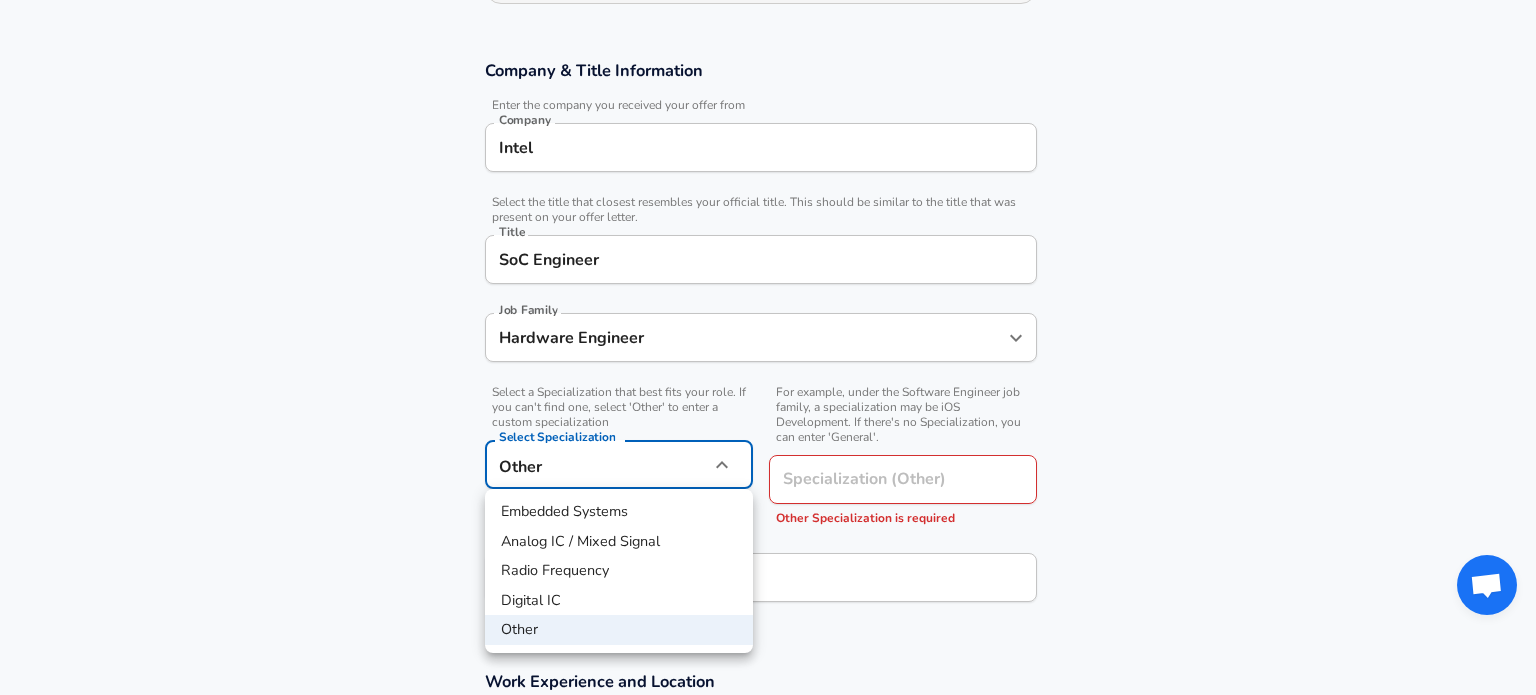 click on "Embedded Systems" at bounding box center (619, 512) 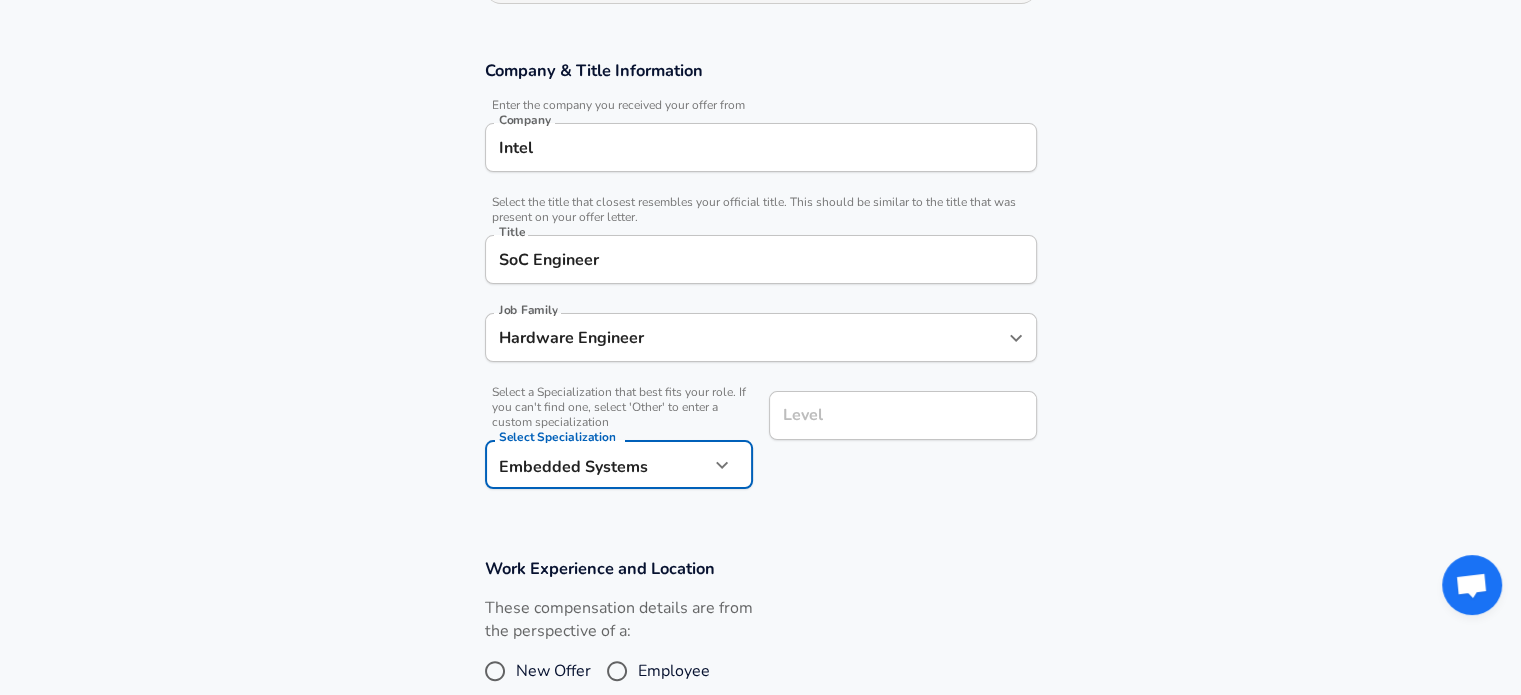 click on "Level" at bounding box center (903, 415) 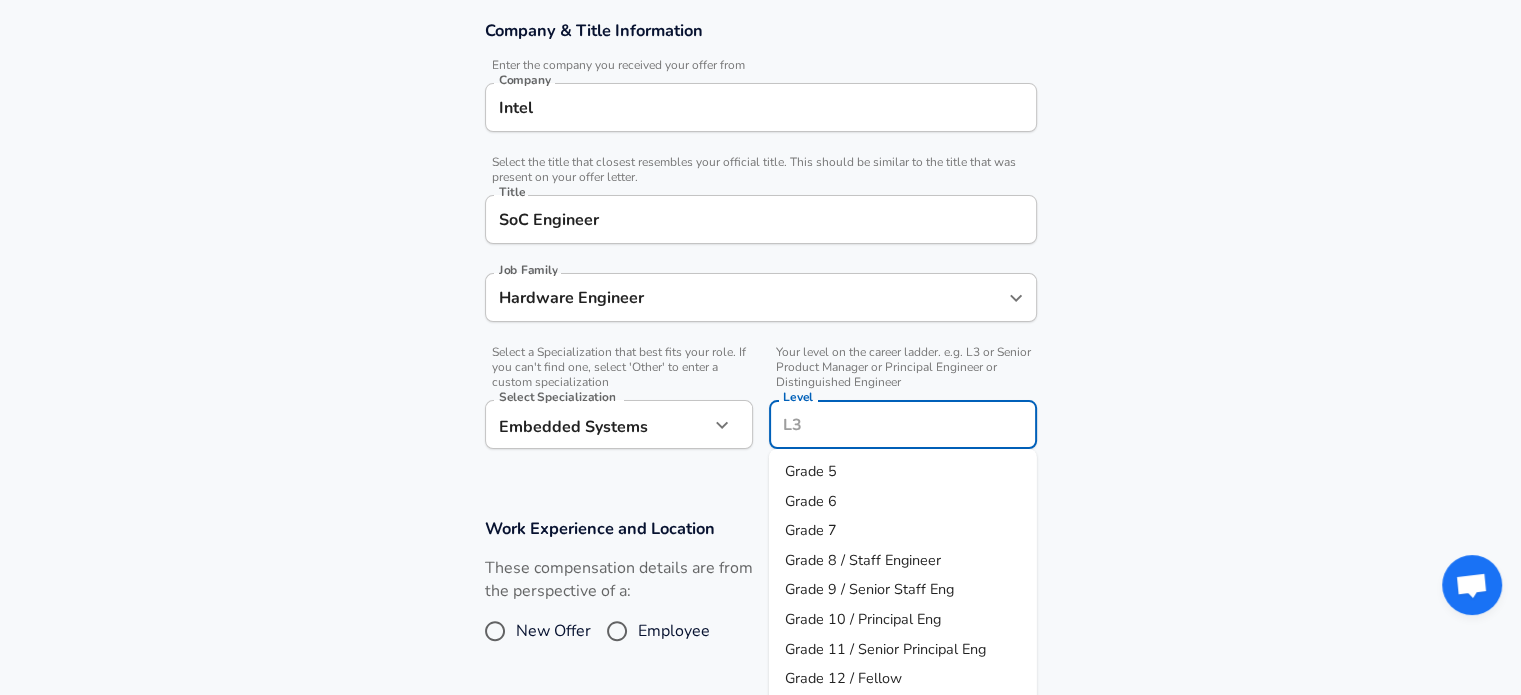 click on "Grade 7" at bounding box center (903, 531) 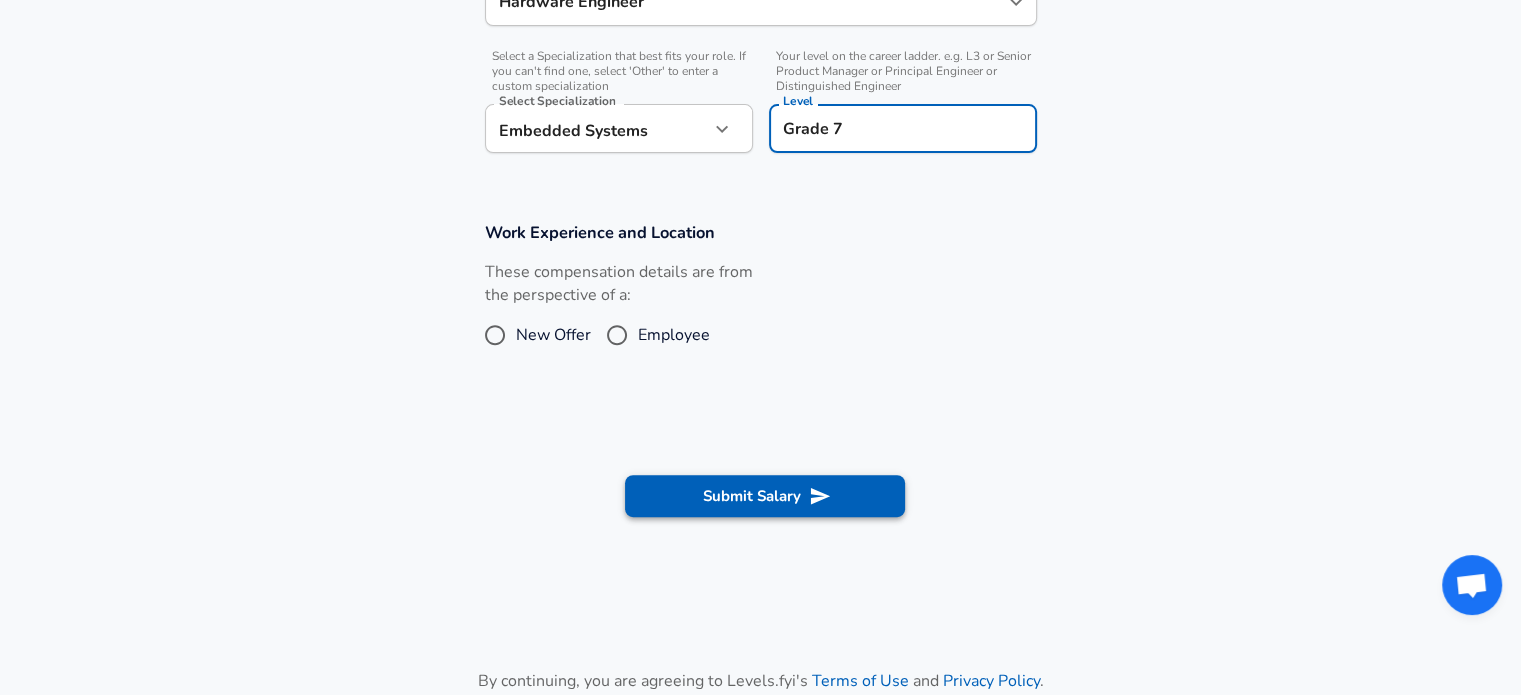 scroll, scrollTop: 660, scrollLeft: 0, axis: vertical 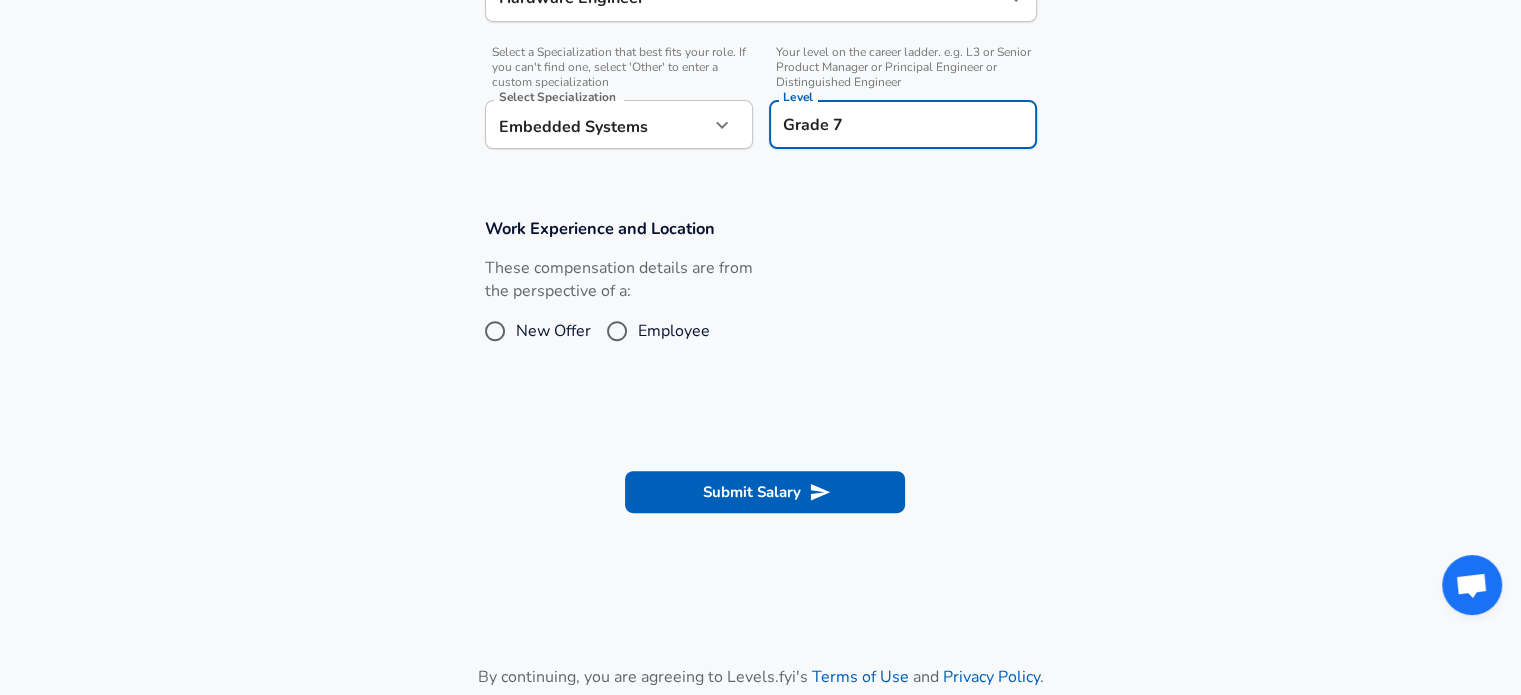 click on "Employee" at bounding box center [617, 331] 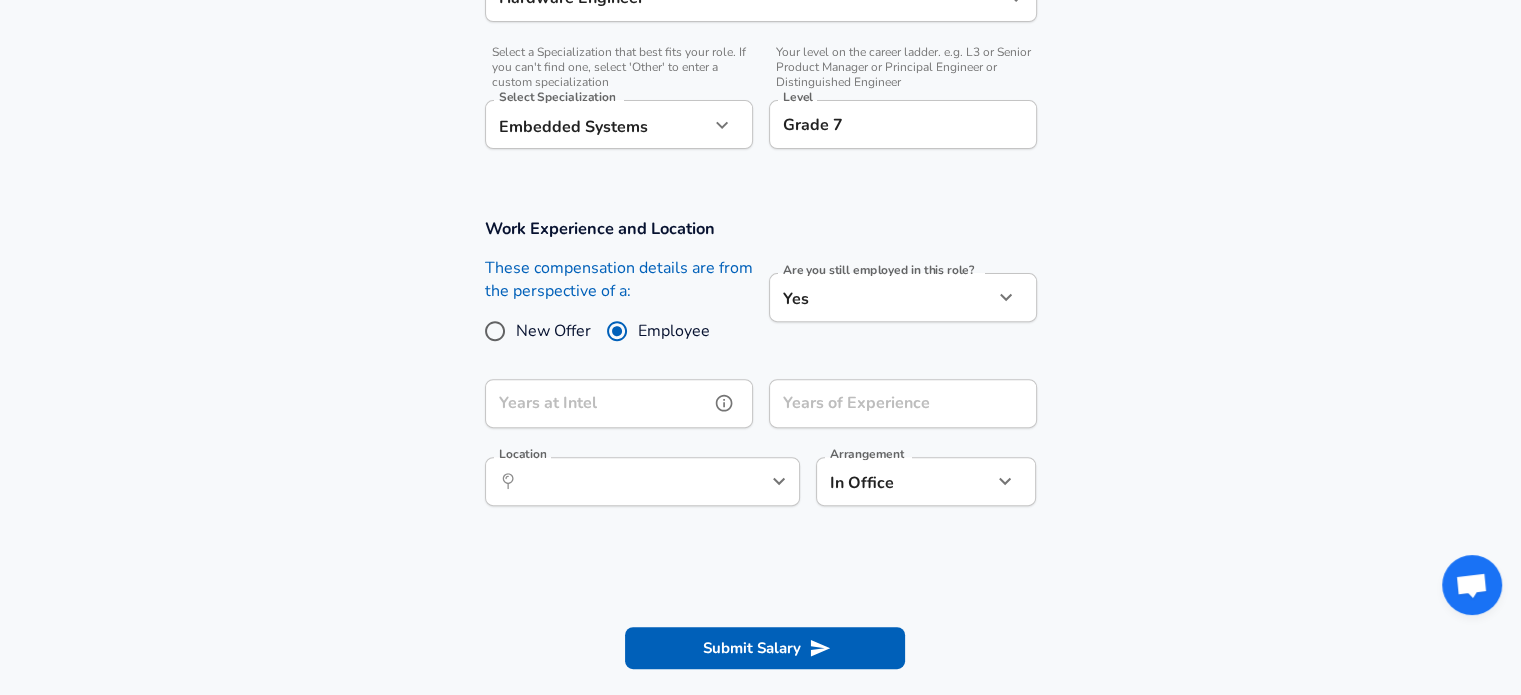 click at bounding box center (724, 403) 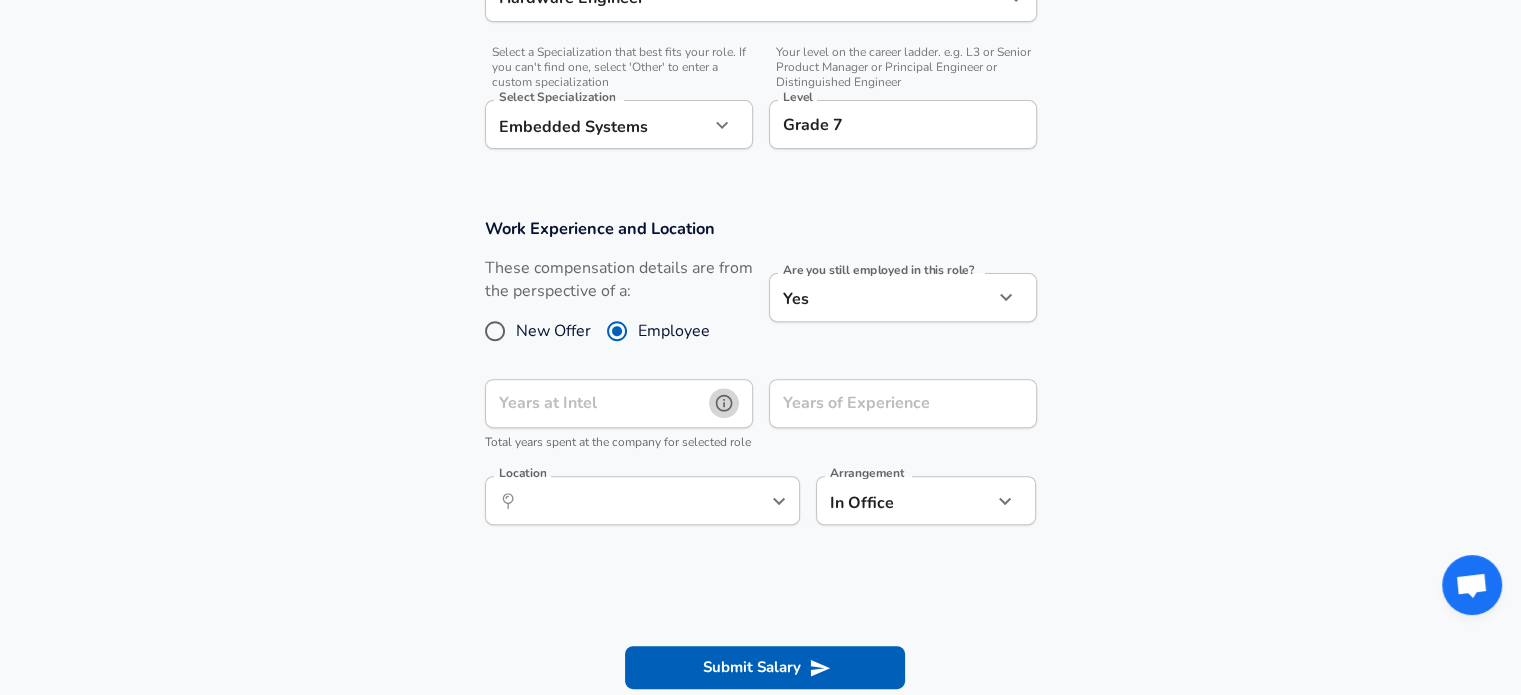 click at bounding box center [724, 403] 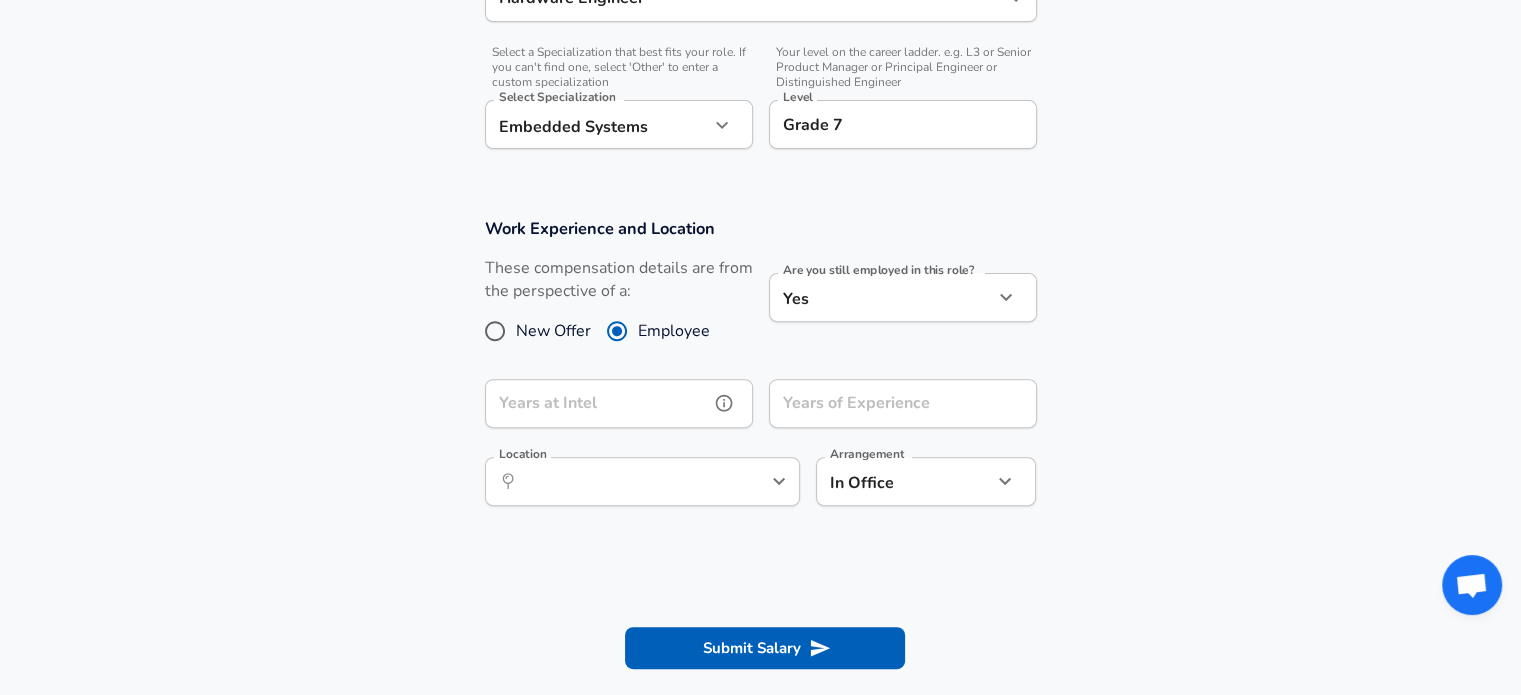 click on "Years at Intel" at bounding box center (597, 403) 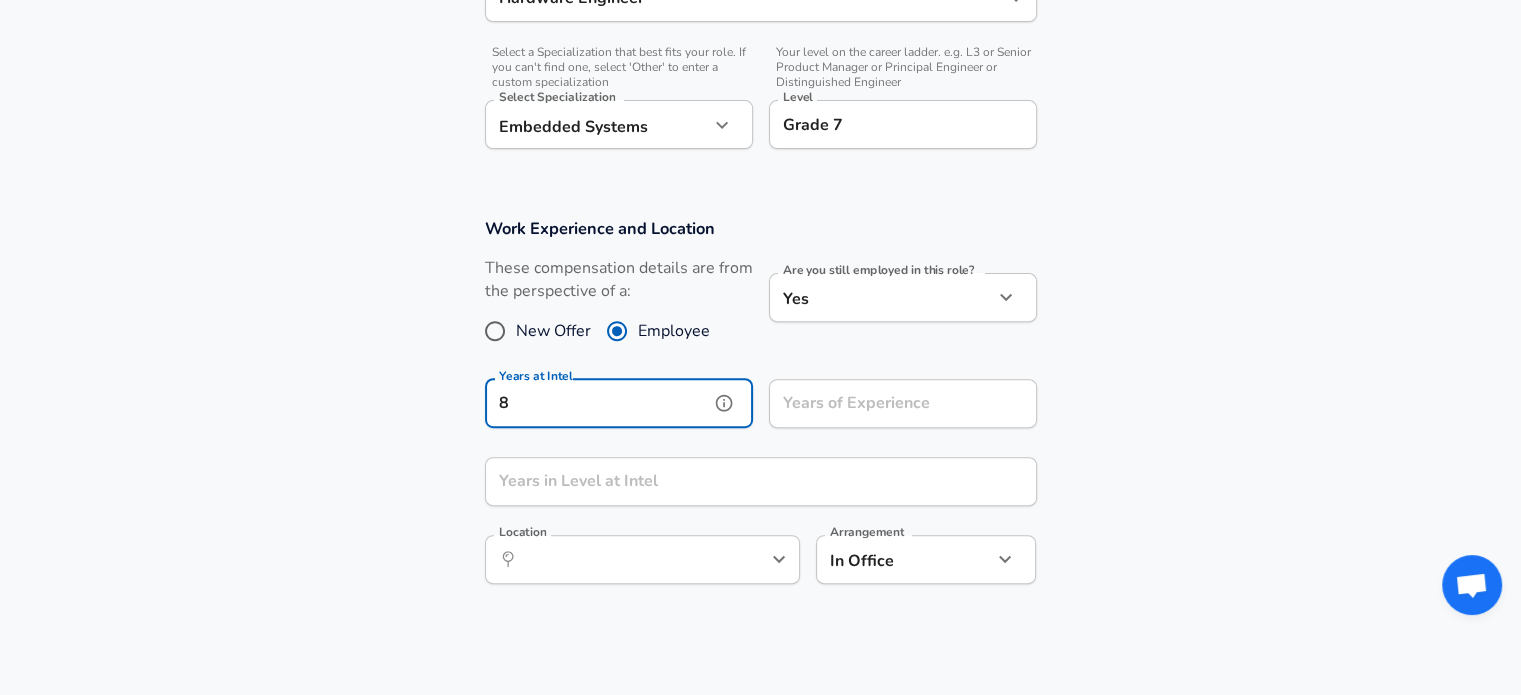 type on "8" 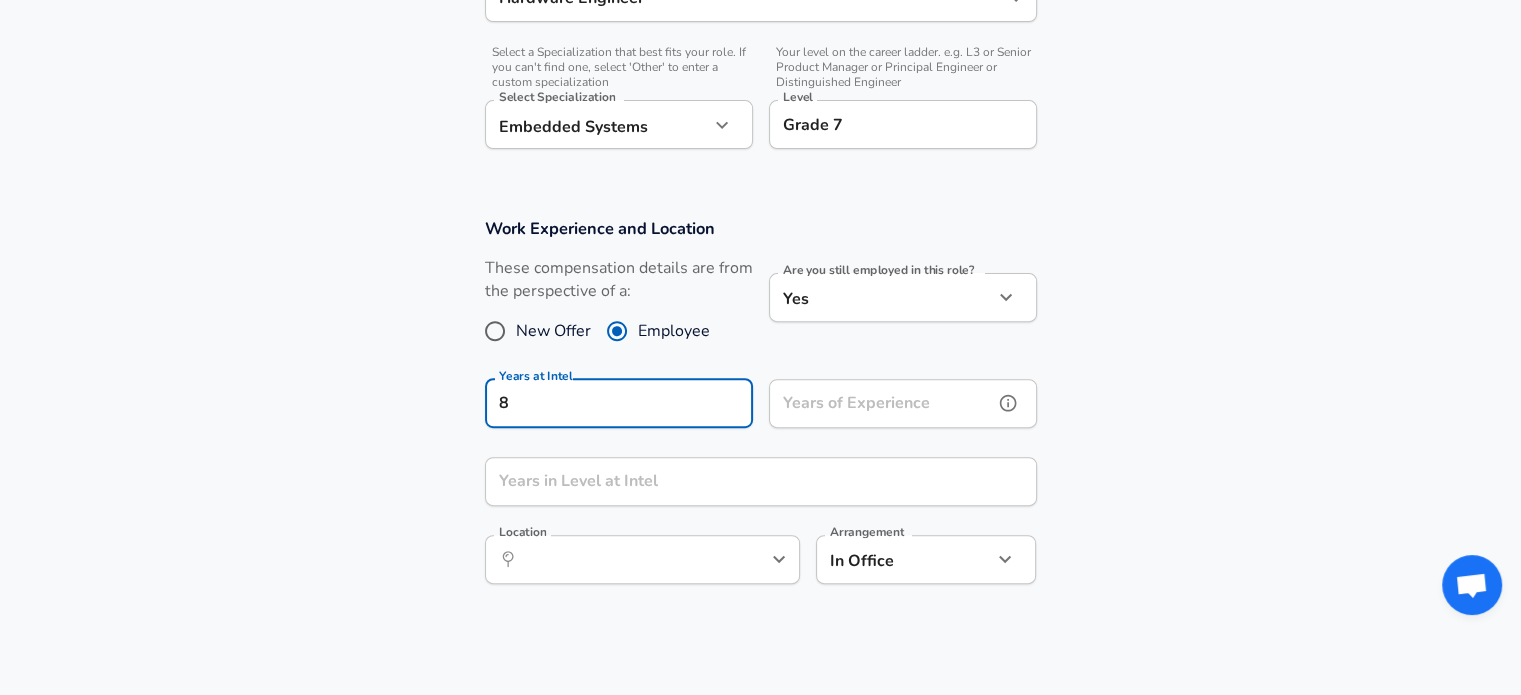 click on "Years of Experience" at bounding box center [881, 403] 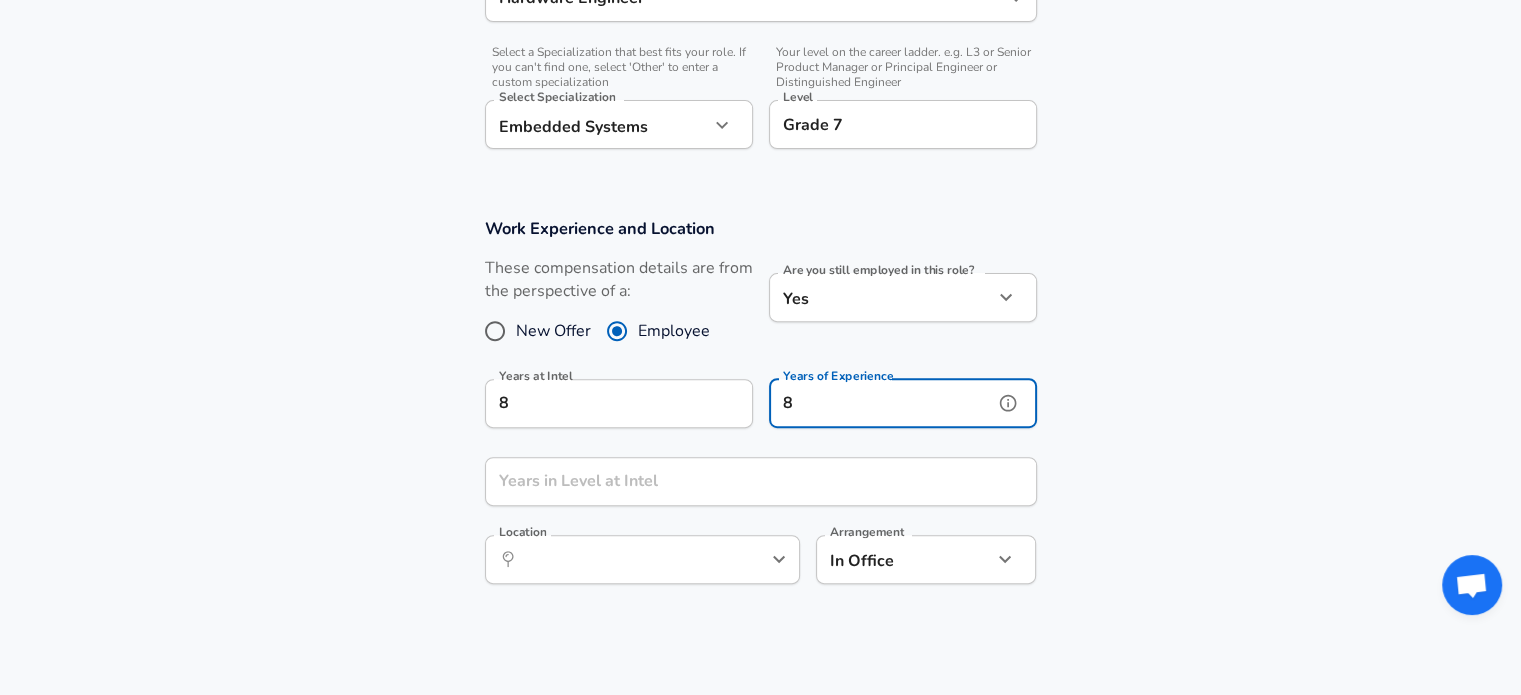 type on "8" 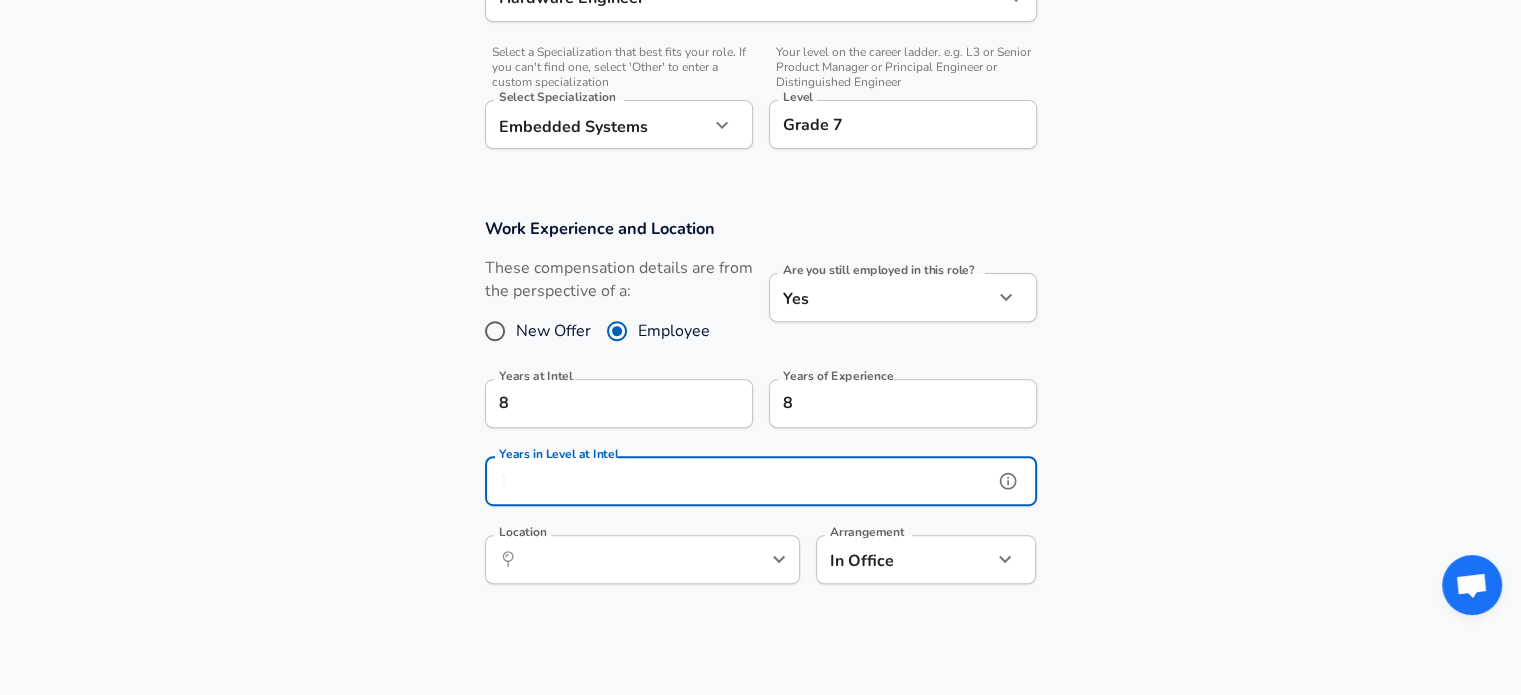 click on "Years in Level at Intel" at bounding box center [739, 481] 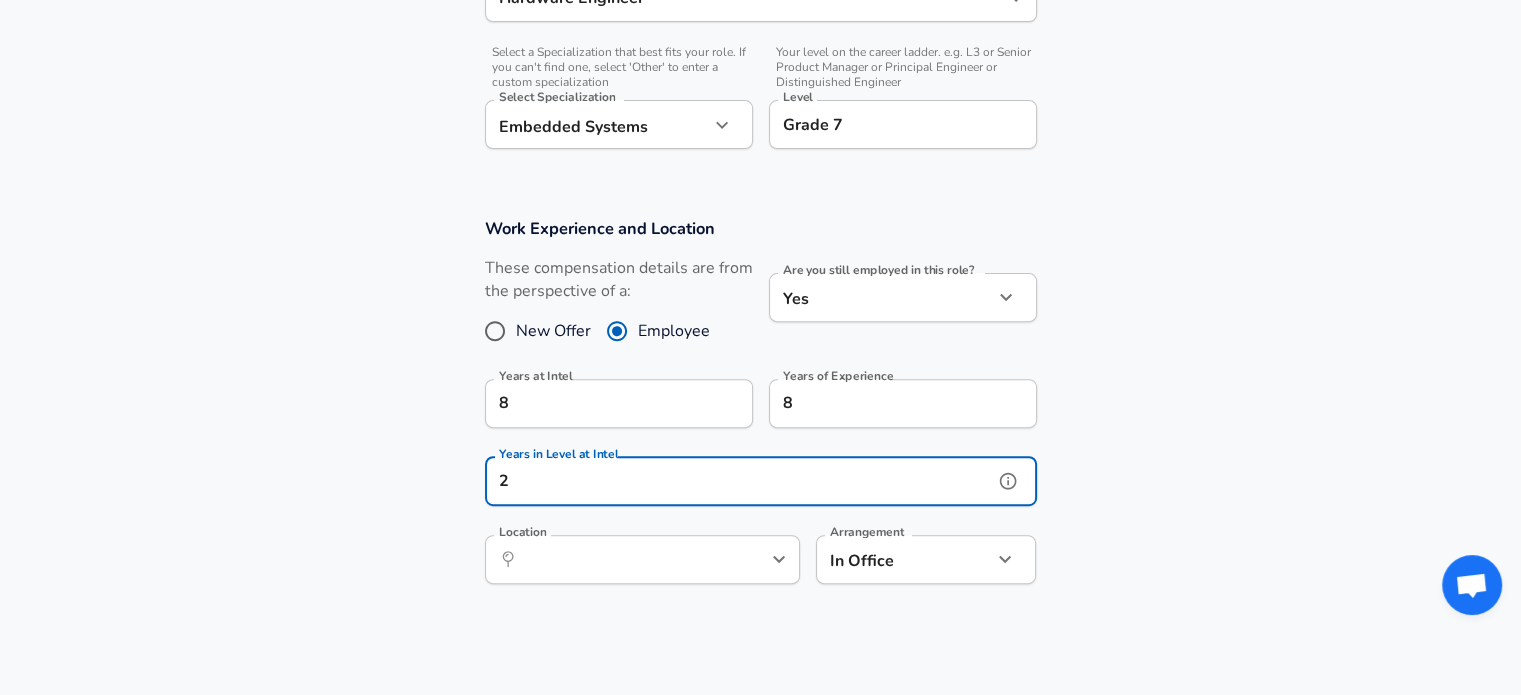 type on "2" 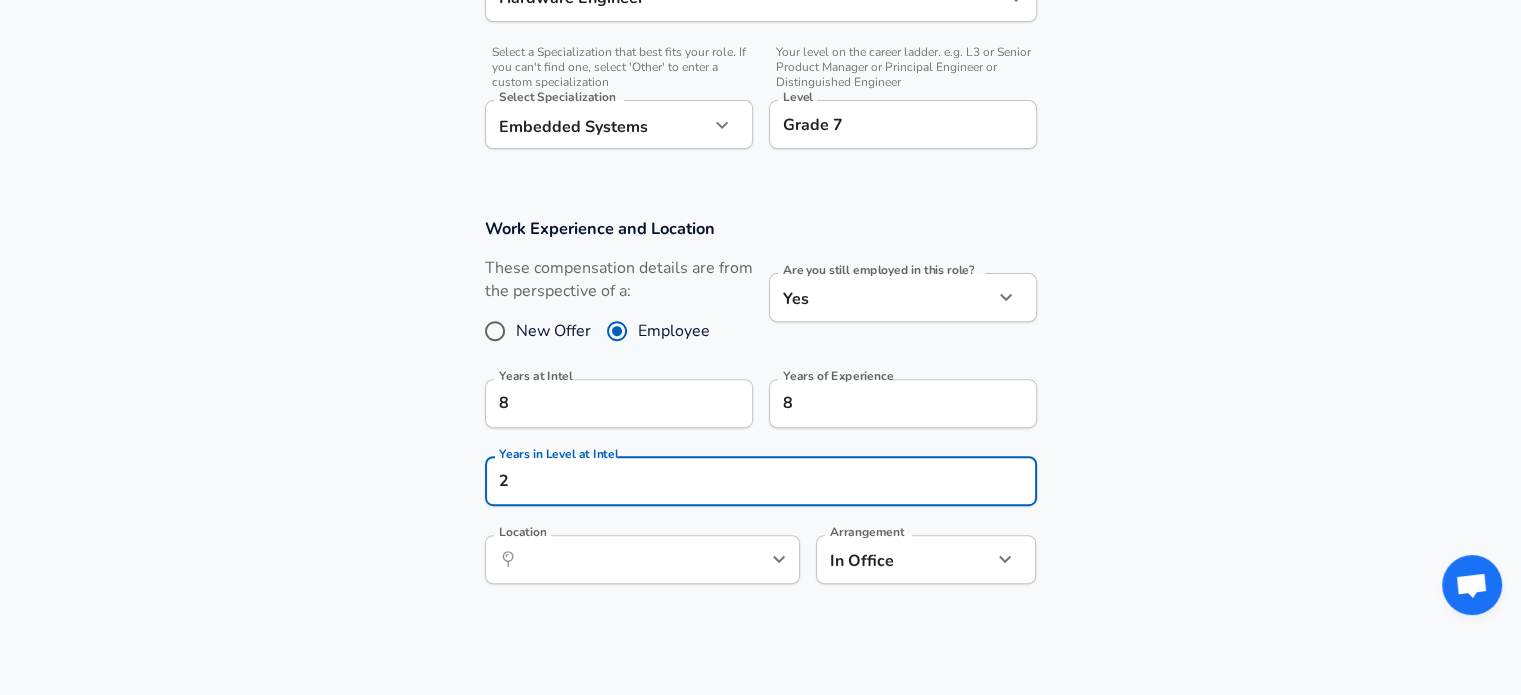 click on "Work Experience and Location These compensation details are from the perspective of a: New Offer Employee Are you still employed in this role? Yes yes Are you still employed in this role? Years at Intel 8 Years at Intel Years of Experience 8 Years of Experience Years in Level at Intel 2 Years in Level at Intel Location ​ Location Arrangement In Office office Arrangement" at bounding box center [760, 411] 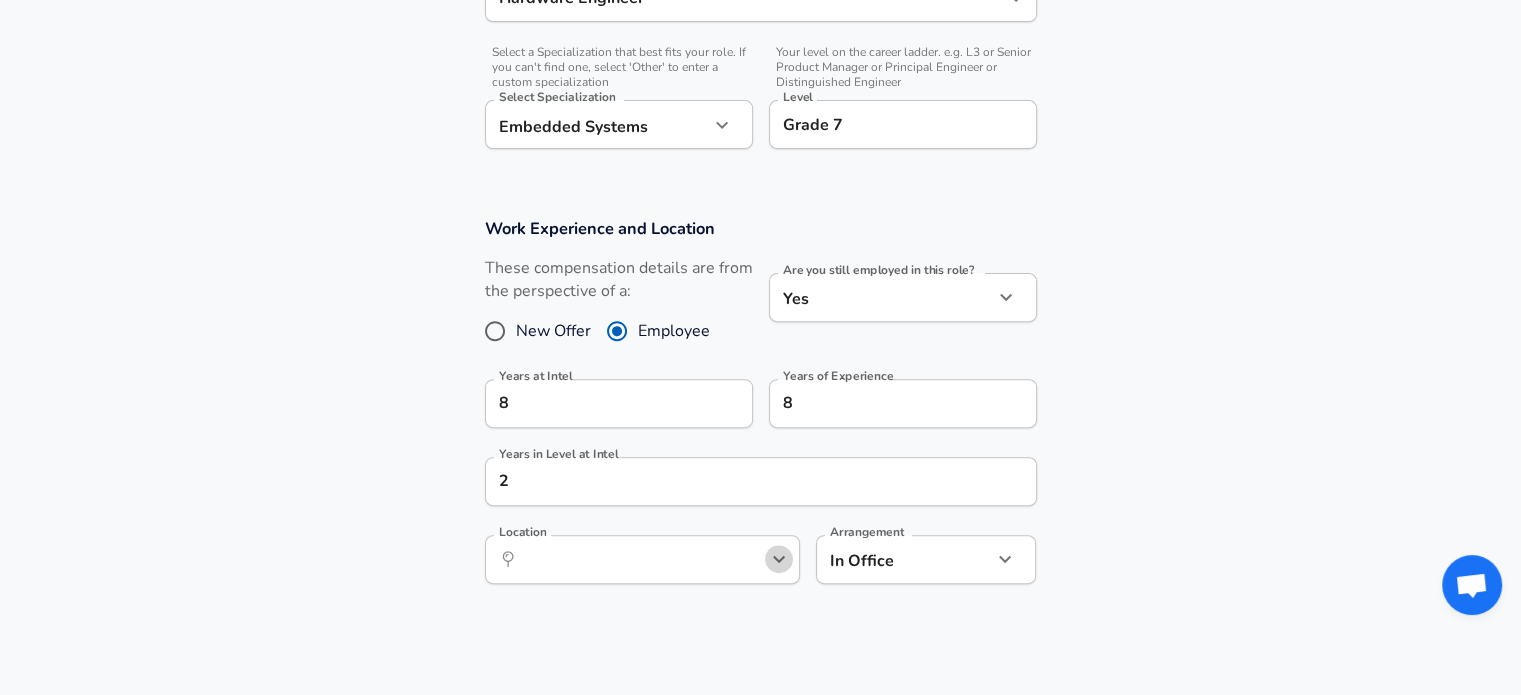 click 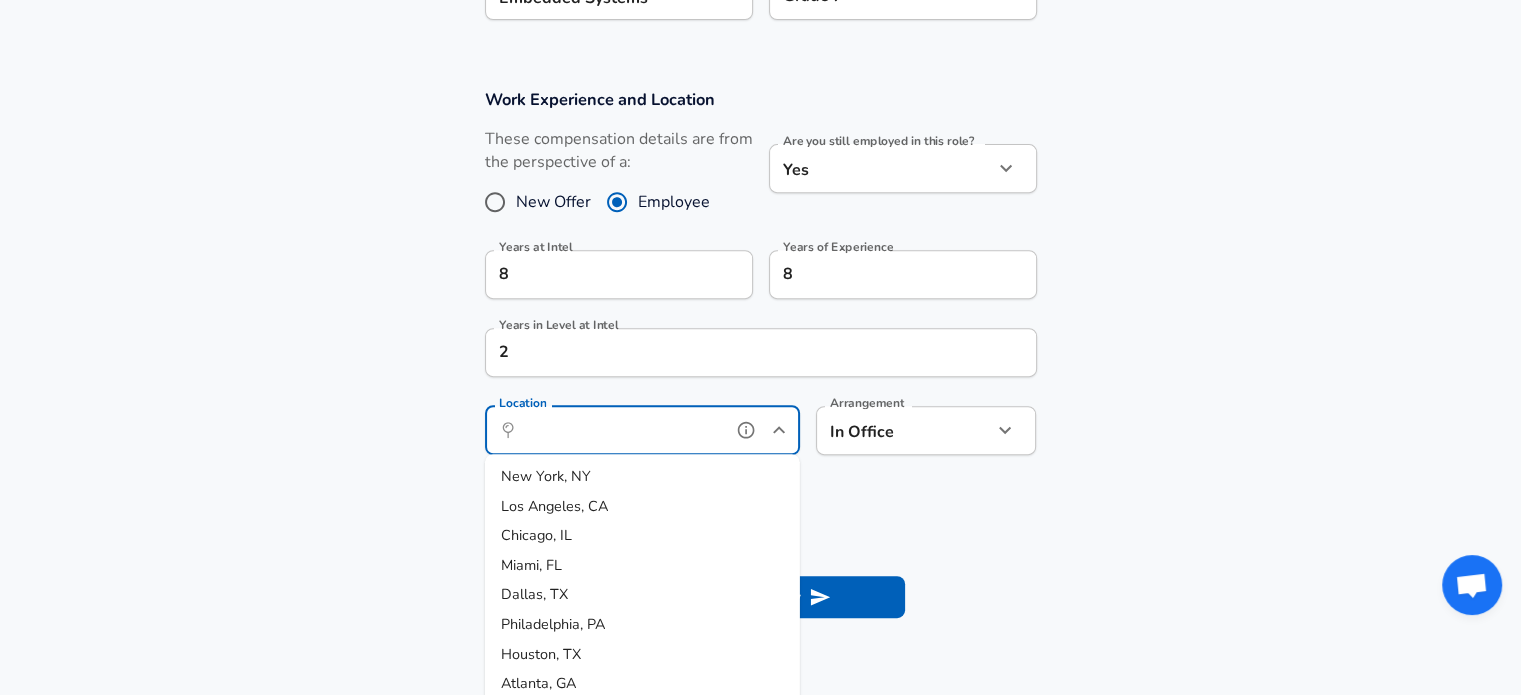 scroll, scrollTop: 860, scrollLeft: 0, axis: vertical 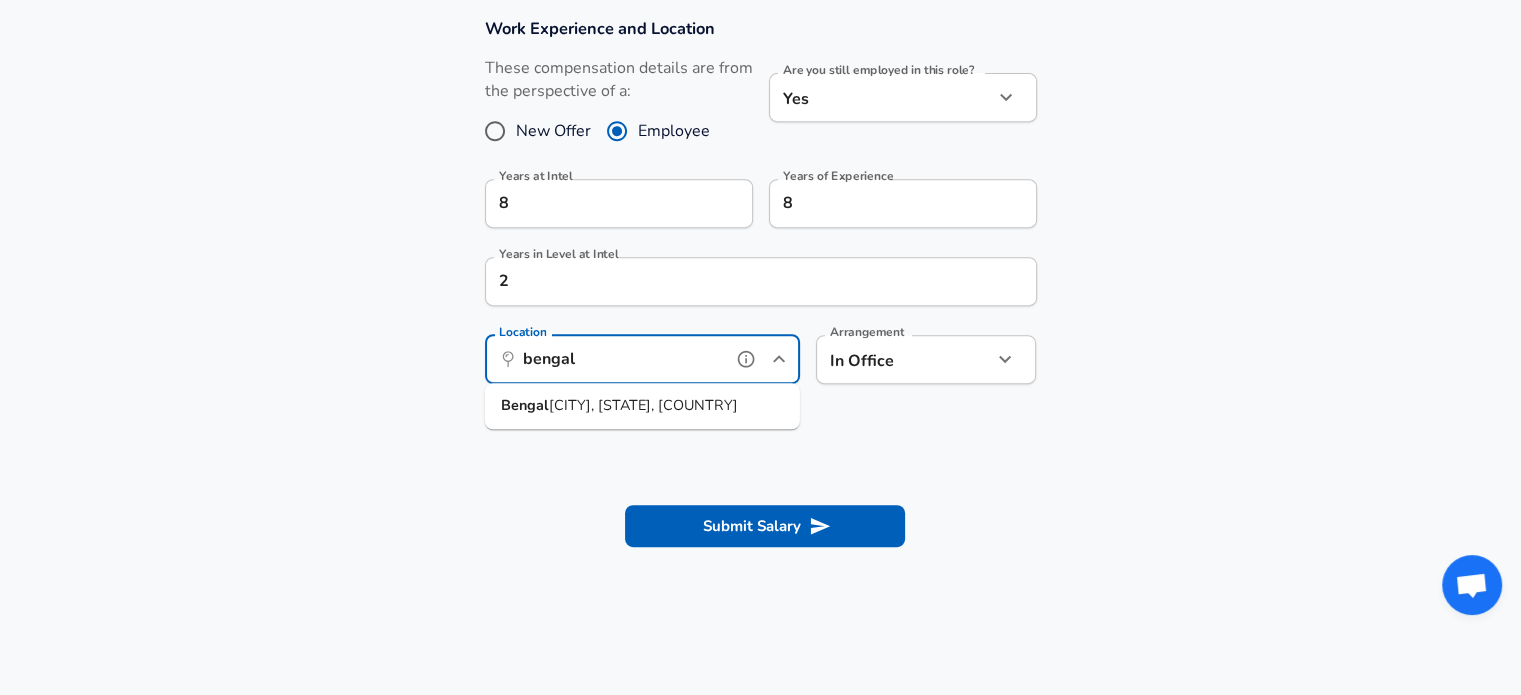 click on "[CITY], [STATE], [COUNTRY]" at bounding box center (642, 406) 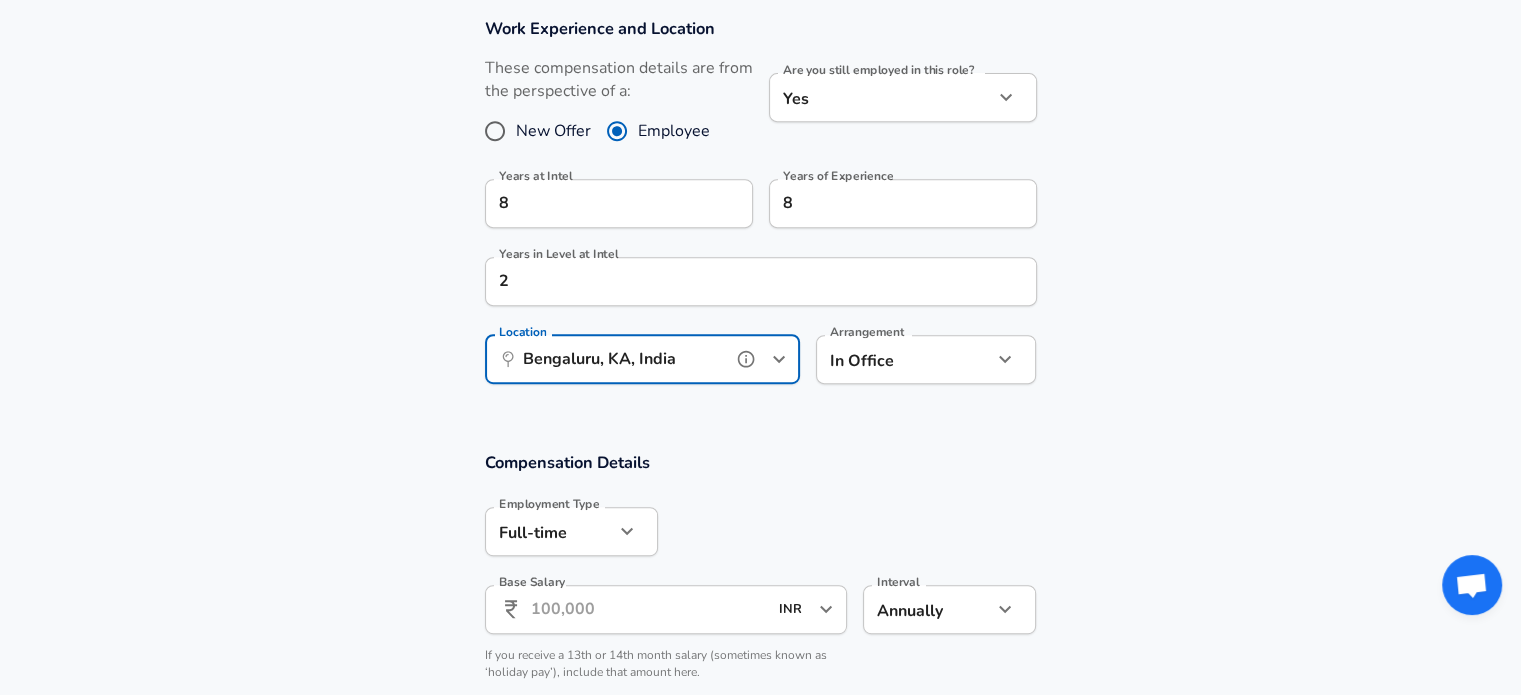 type on "Bengaluru, KA, India" 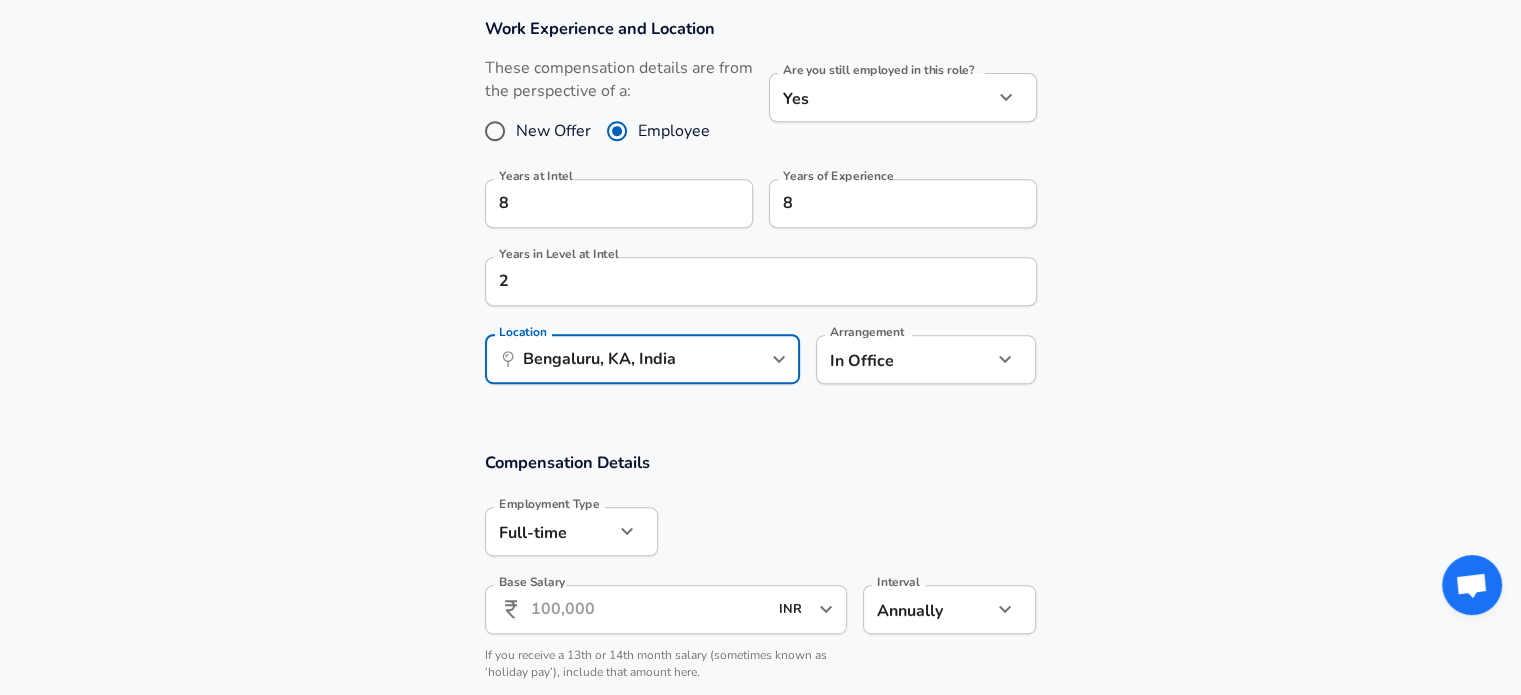 click on "Arrangement In Office office Arrangement" at bounding box center [918, 358] 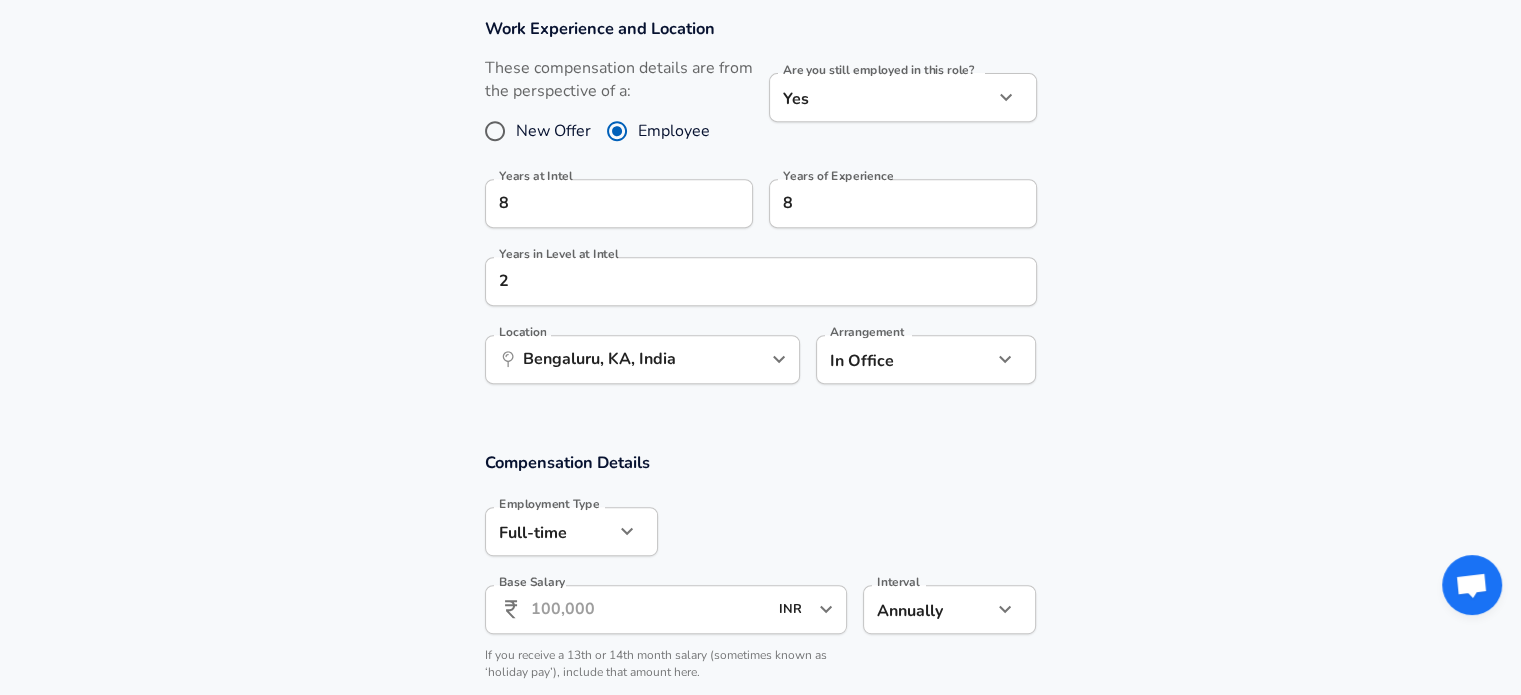 click on "In Office office Arrangement" at bounding box center (926, 359) 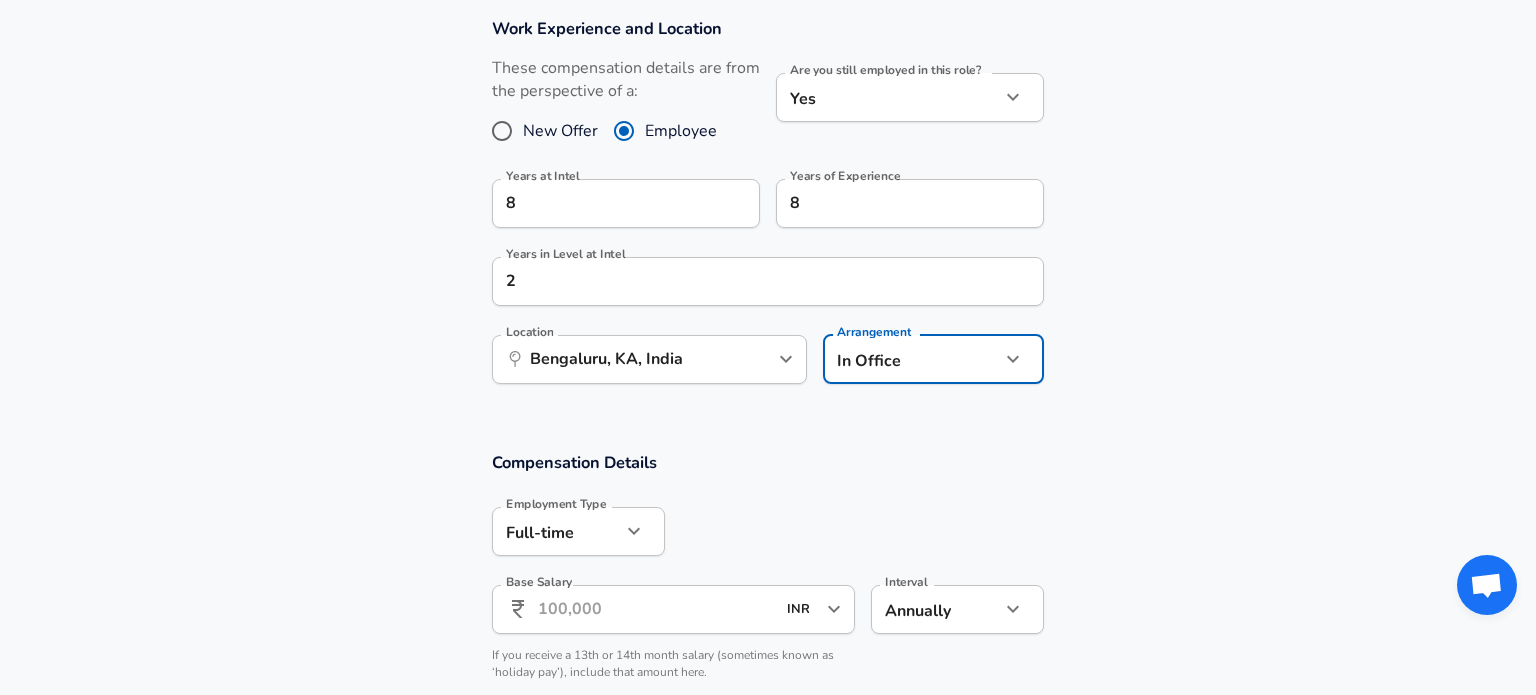 click on "Restart Add Your Salary Upload your offer letter to verify your submission Enhance Privacy and Anonymity No Automatically hides specific fields until there are enough submissions to safely display the full details. More Details Based on your submission and the data points that we have already collected, we will automatically hide and anonymize specific fields if there aren't enough data points to remain sufficiently anonymous. Company & Title Information Enter the company you received your offer from Company Intel Company Select the title that closest resembles your official title. This should be similar to the title that was present on your offer letter. Title SoC Engineer Title Job Family Hardware Engineer Job Family Select a Specialization that best fits your role. If you can't find one, select 'Other' to enter a custom specialization Select Specialization Embedded Systems Embedded Systems Select Specialization Level Grade 7 Level Work Experience and Location New Offer Employee Yes yes 8 8 2" at bounding box center (768, -513) 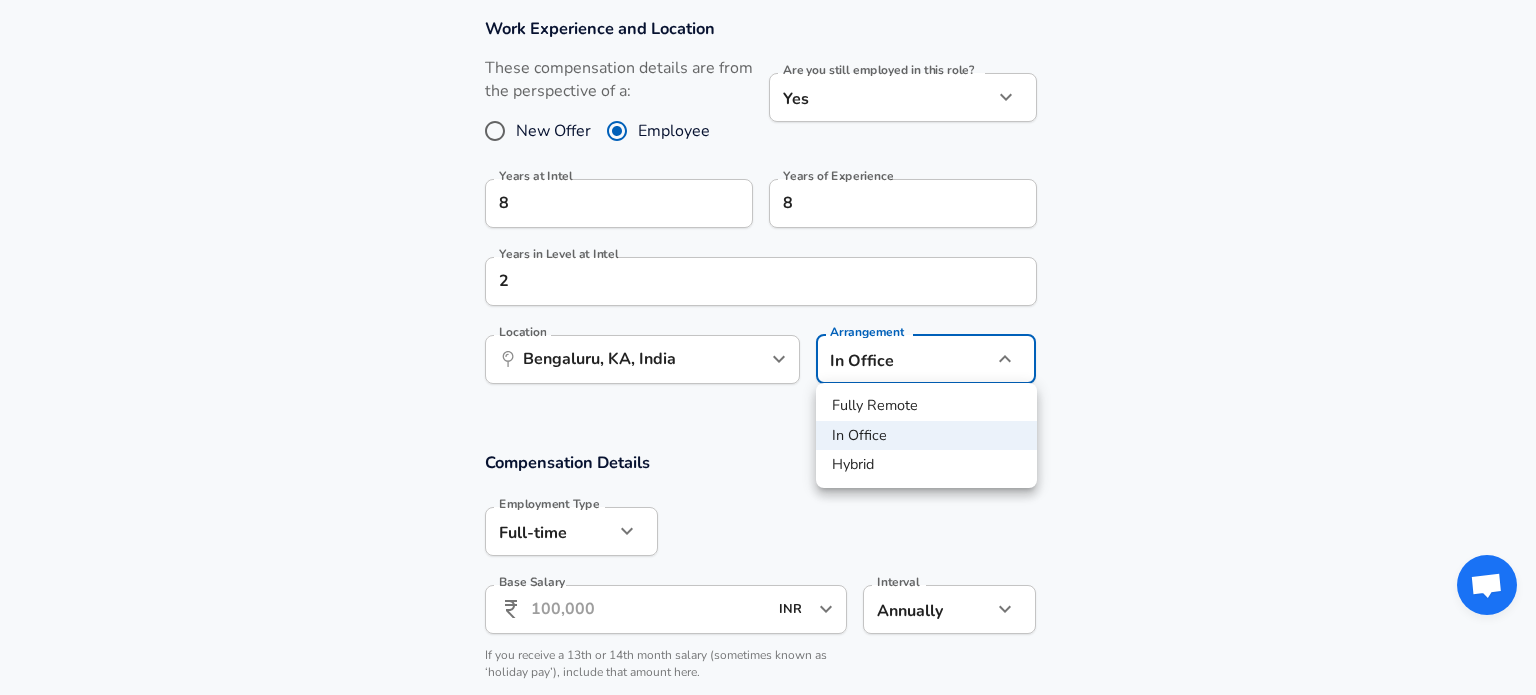click at bounding box center (768, 347) 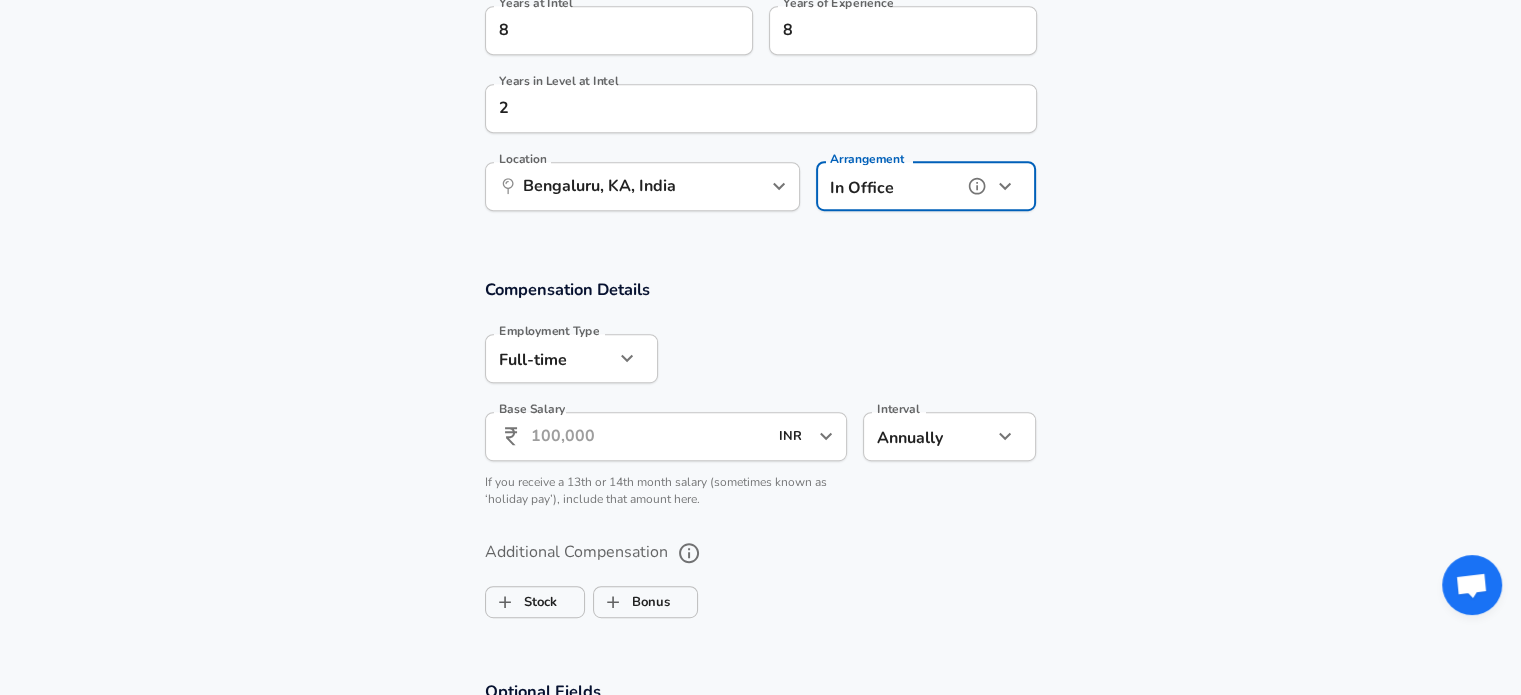 scroll, scrollTop: 1060, scrollLeft: 0, axis: vertical 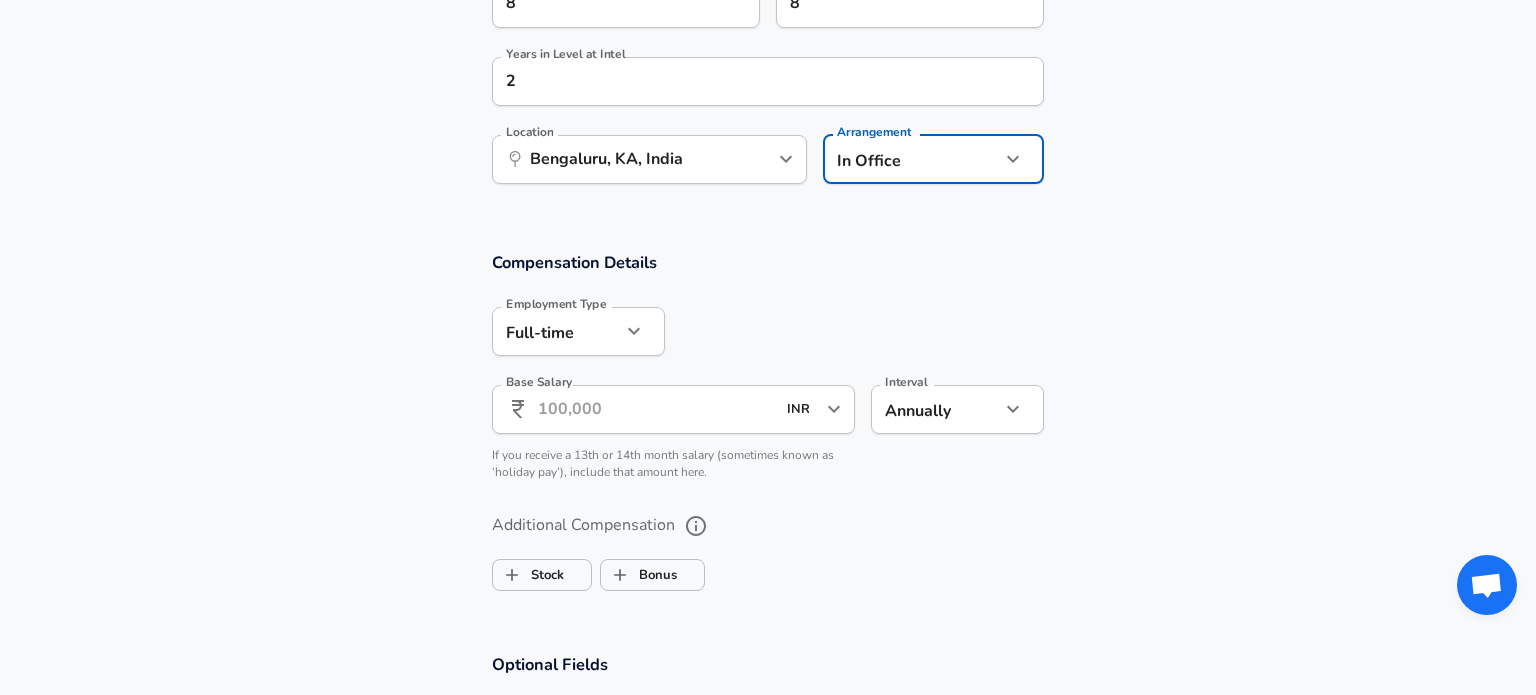 click on "Restart Add Your Salary Upload your offer letter to verify your submission Enhance Privacy and Anonymity No Automatically hides specific fields until there are enough submissions to safely display the full details. More Details Based on your submission and the data points that we have already collected, we will automatically hide and anonymize specific fields if there aren't enough data points to remain sufficiently anonymous. Company & Title Information Enter the company you received your offer from Company Intel Company Select the title that closest resembles your official title. This should be similar to the title that was present on your offer letter. Title SoC Engineer Title Job Family Hardware Engineer Job Family Select a Specialization that best fits your role. If you can't find one, select 'Other' to enter a custom specialization Select Specialization Embedded Systems Embedded Systems Select Specialization Level Grade 7 Level Work Experience and Location New Offer Employee Yes yes 8 8 2" at bounding box center [768, -713] 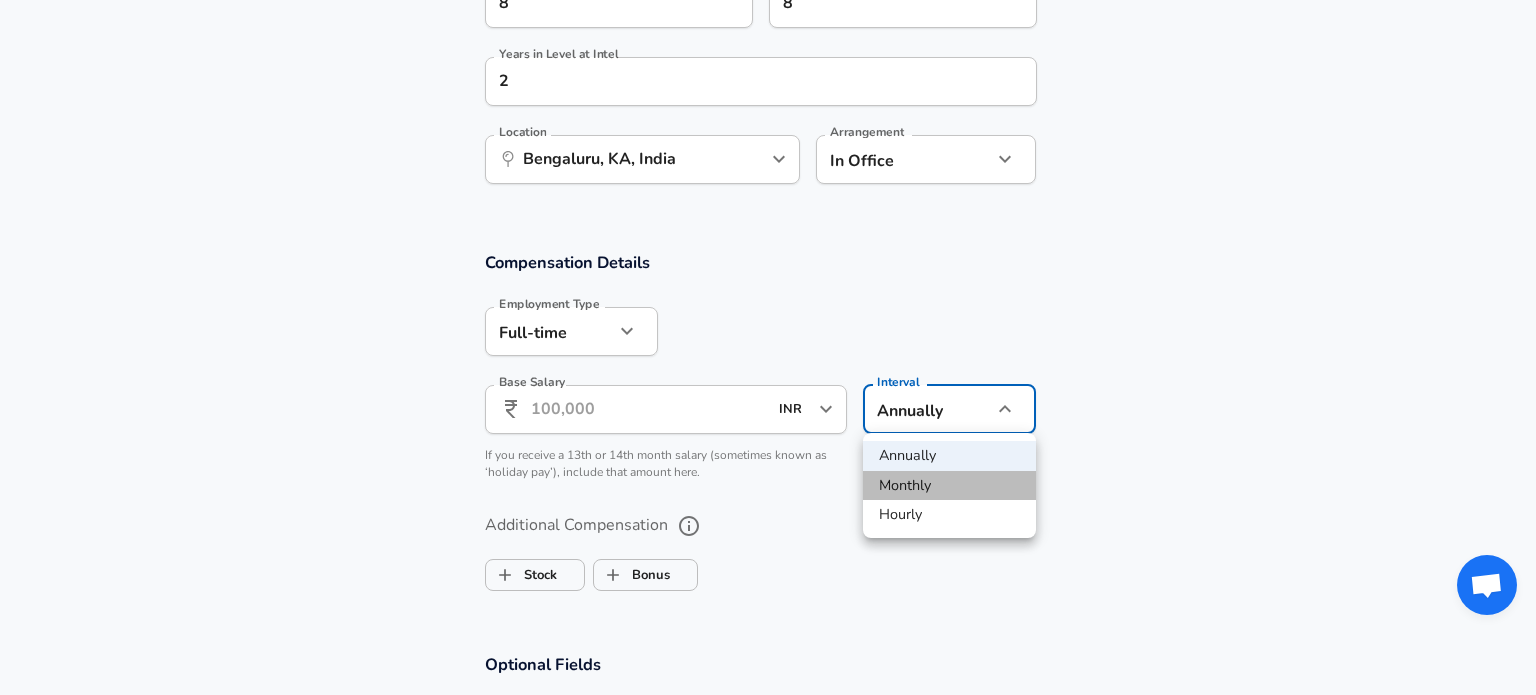 click on "Monthly" at bounding box center [949, 486] 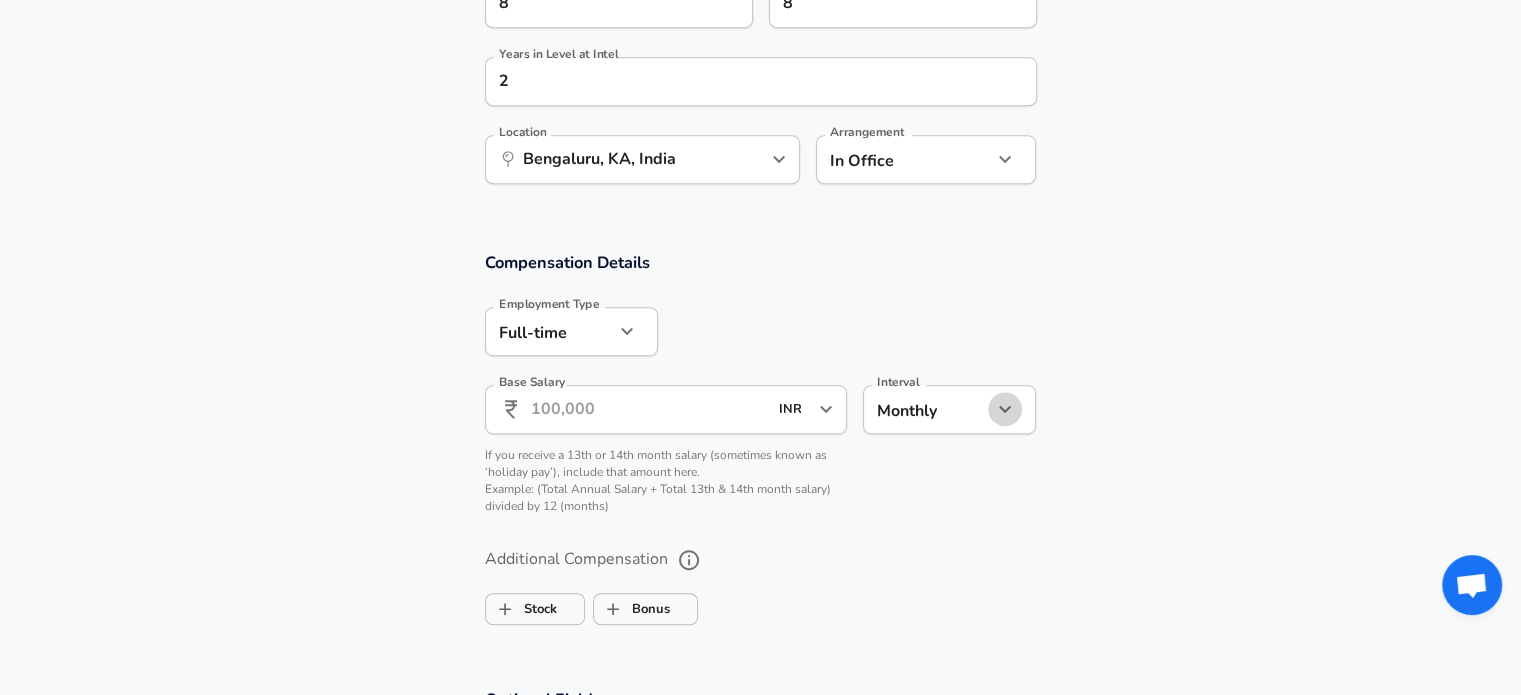 click 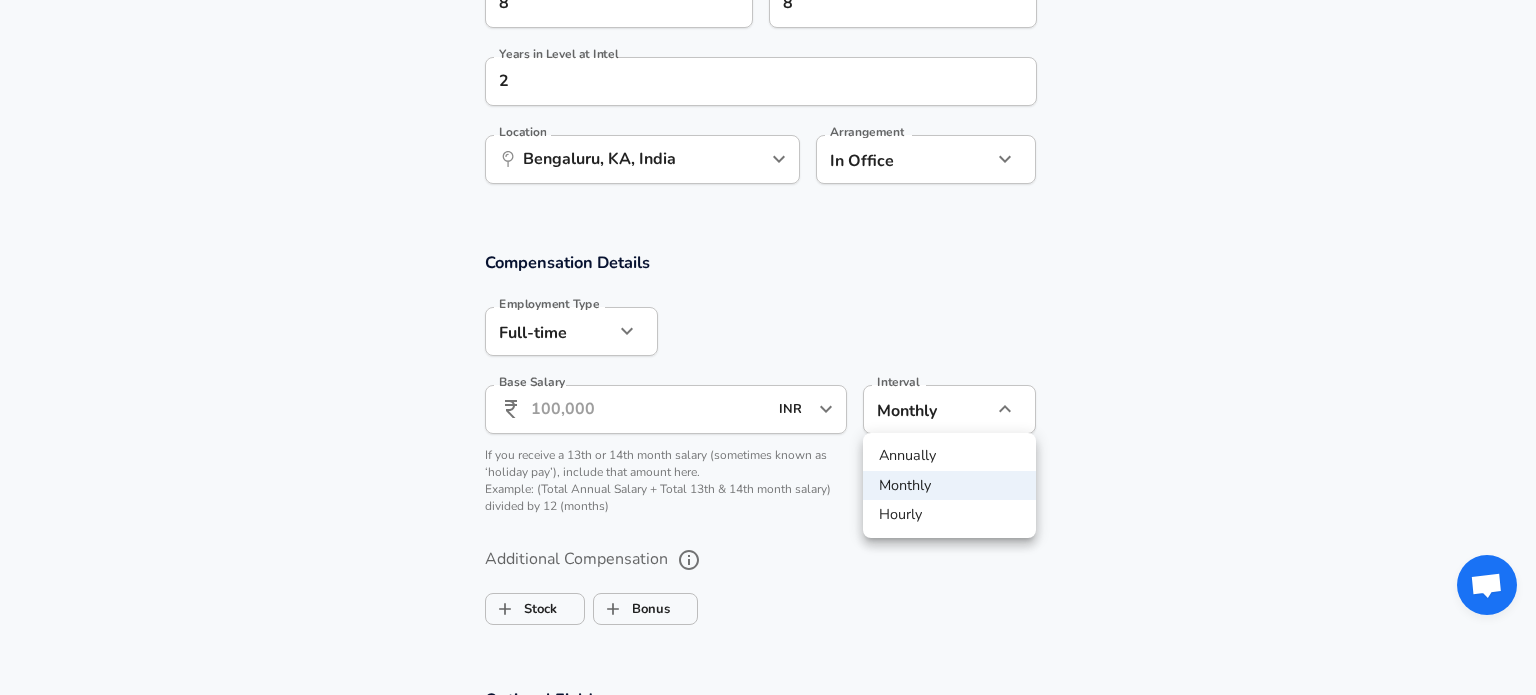 click on "Annually" at bounding box center [949, 456] 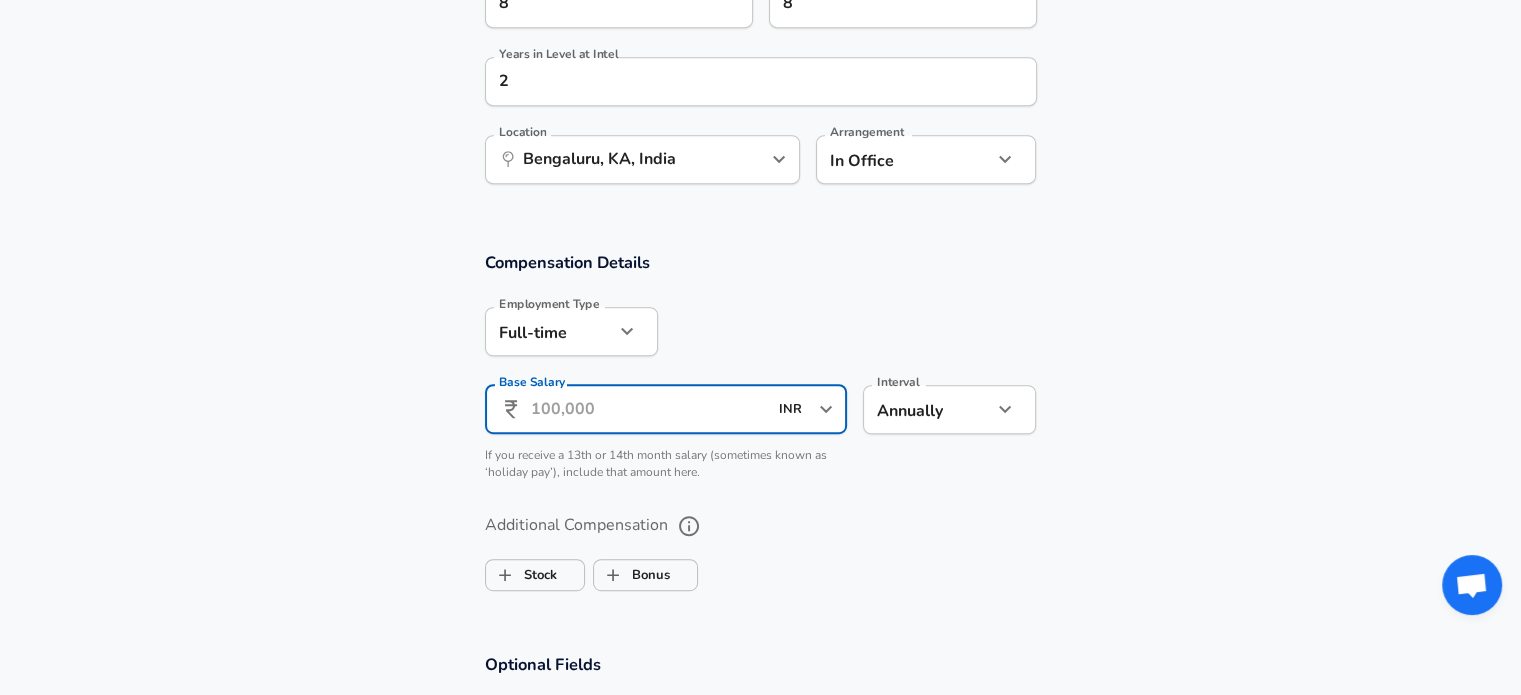 click on "Base Salary" at bounding box center [649, 409] 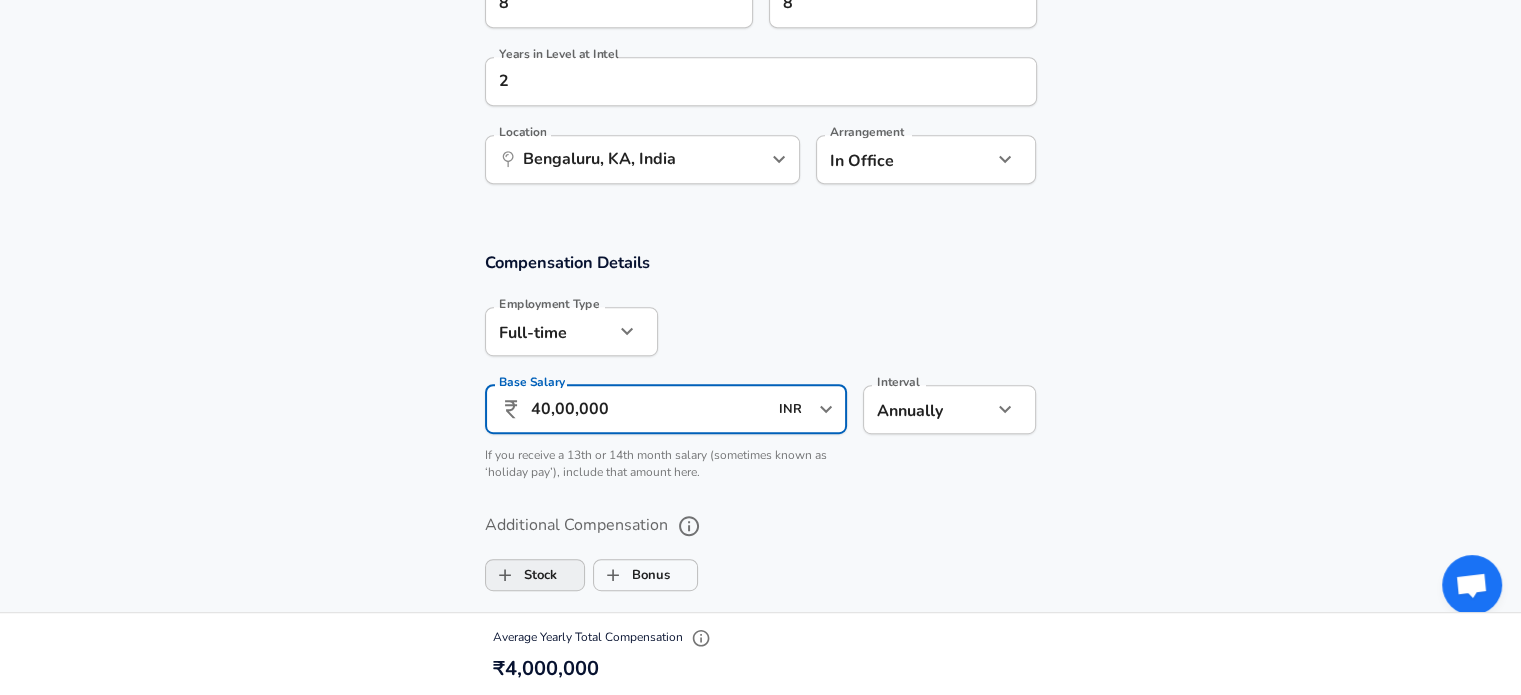 type on "40,00,000" 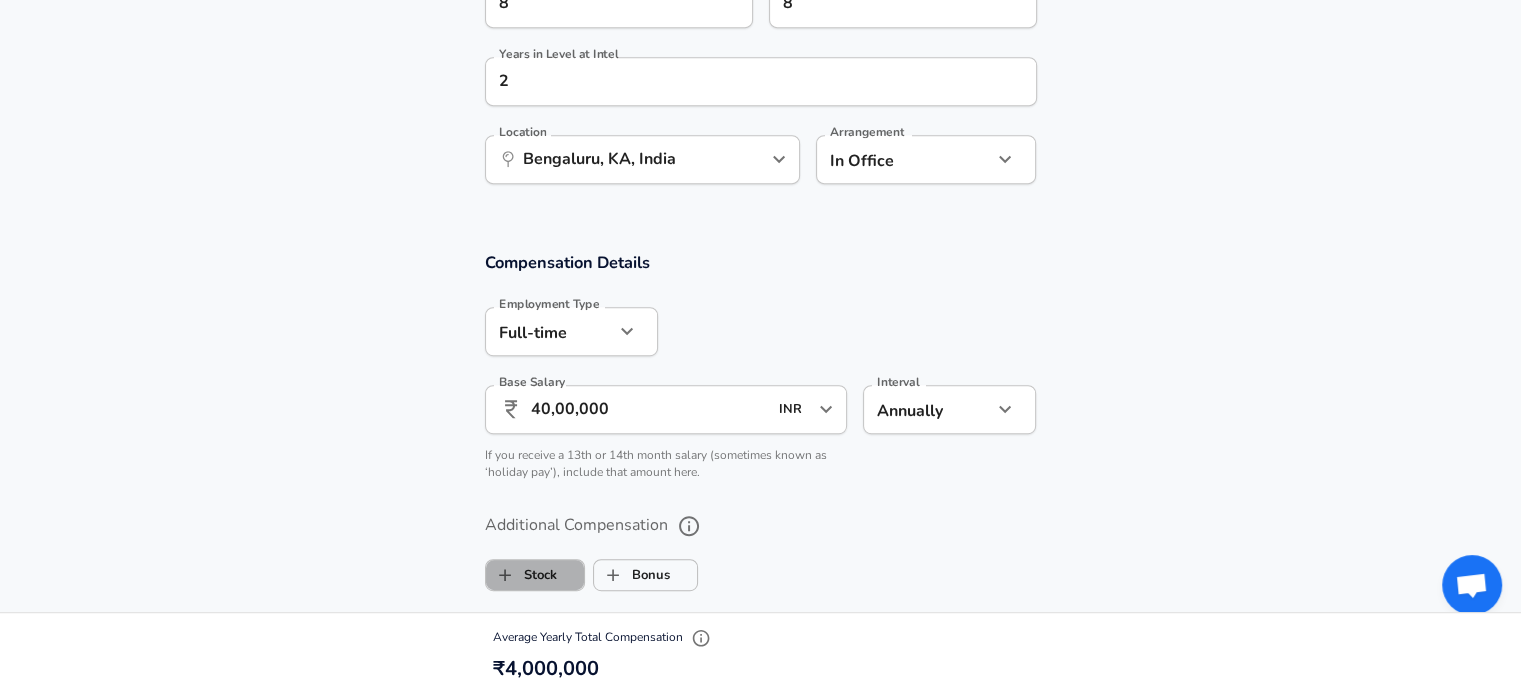 click on "Stock" at bounding box center [521, 575] 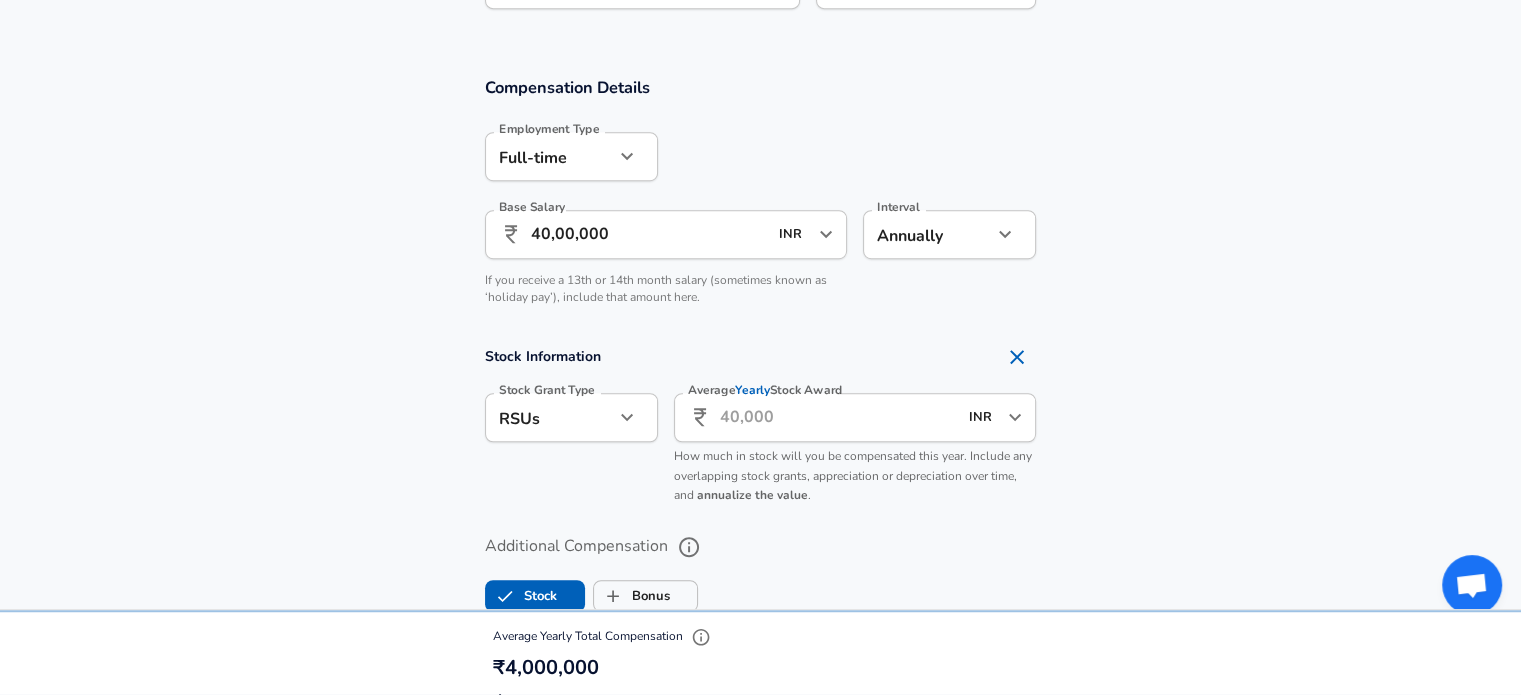 scroll, scrollTop: 1260, scrollLeft: 0, axis: vertical 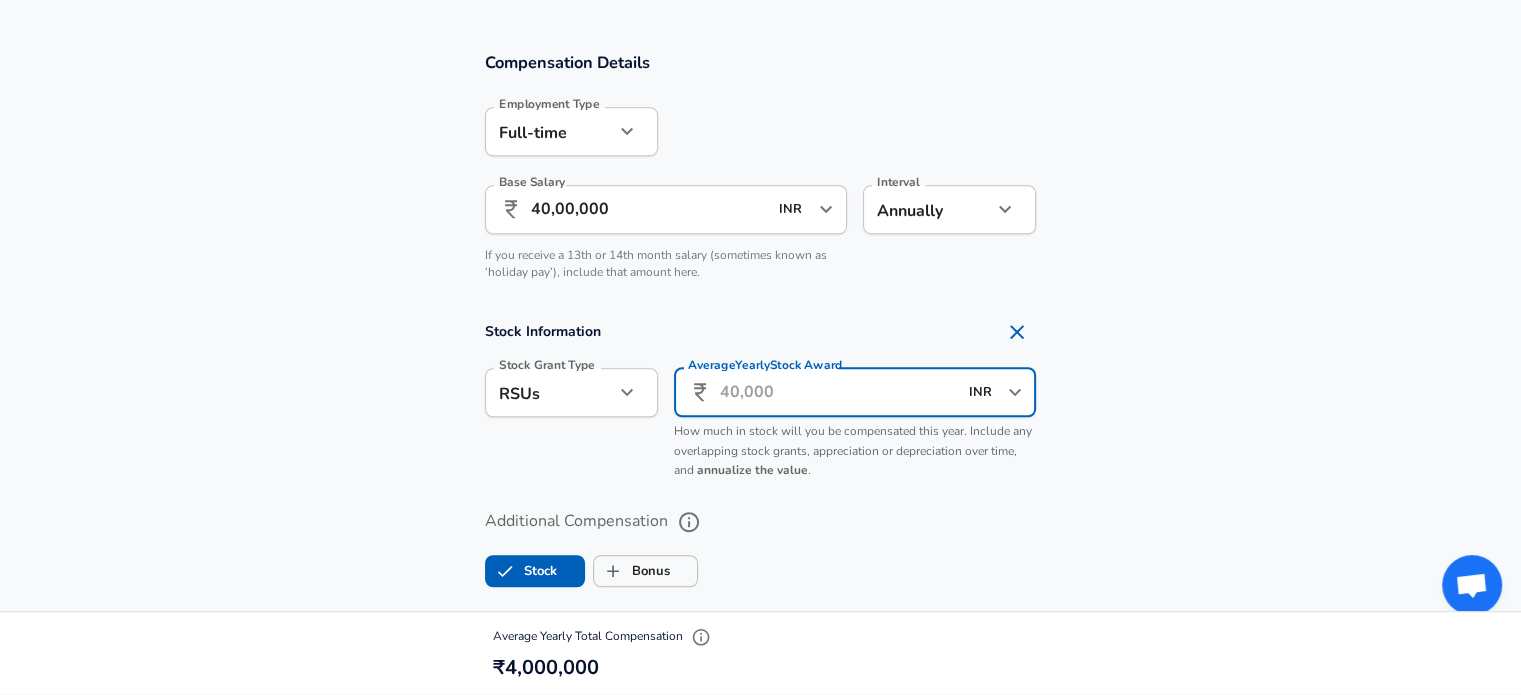 click on "Average  Yearly  Stock Award" at bounding box center (838, 392) 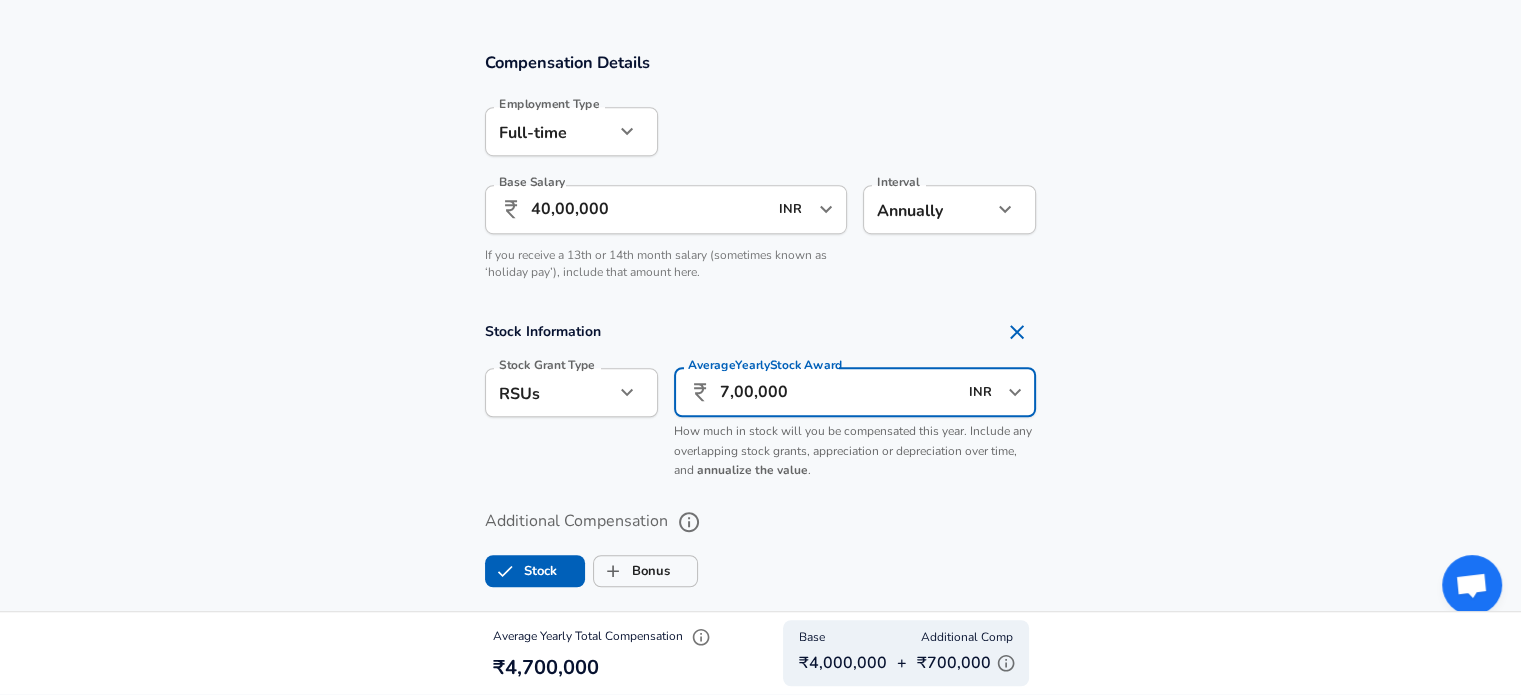 type on "7,00,000" 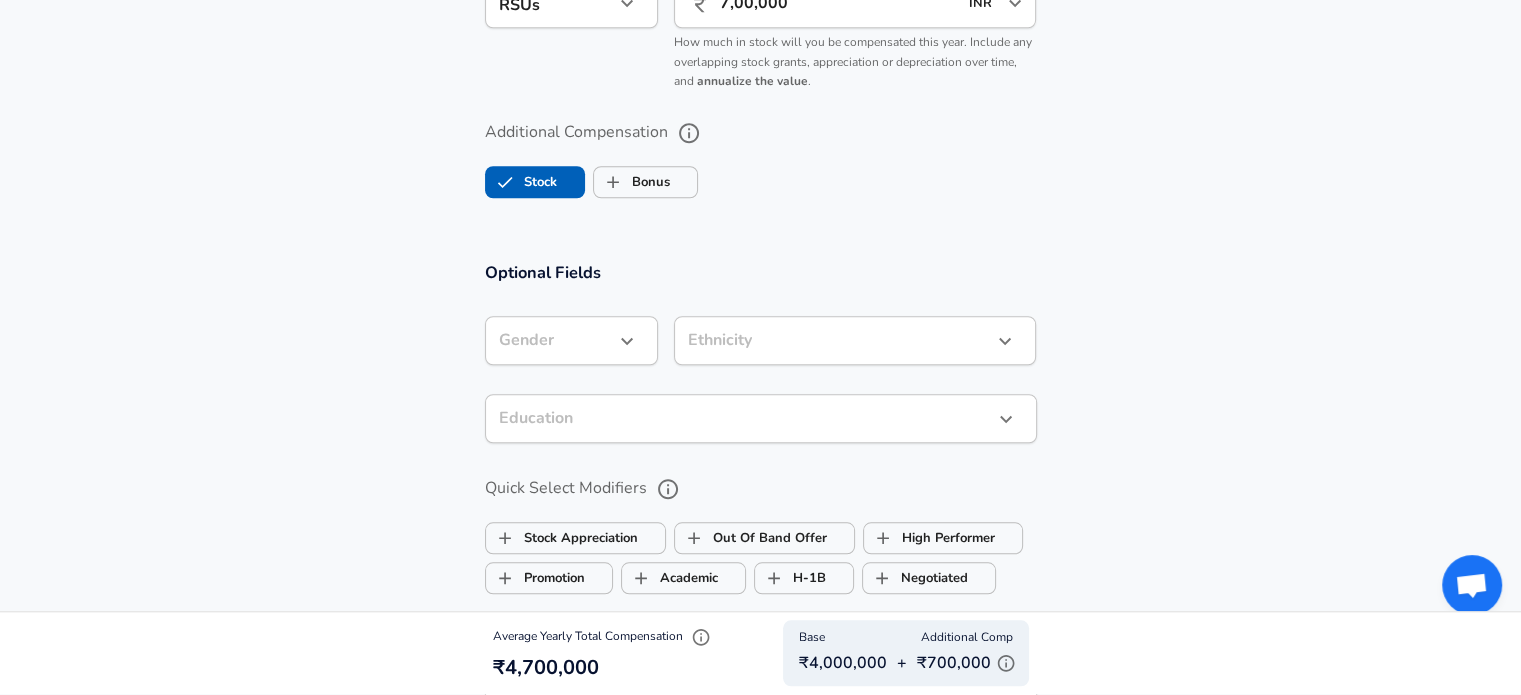 scroll, scrollTop: 1760, scrollLeft: 0, axis: vertical 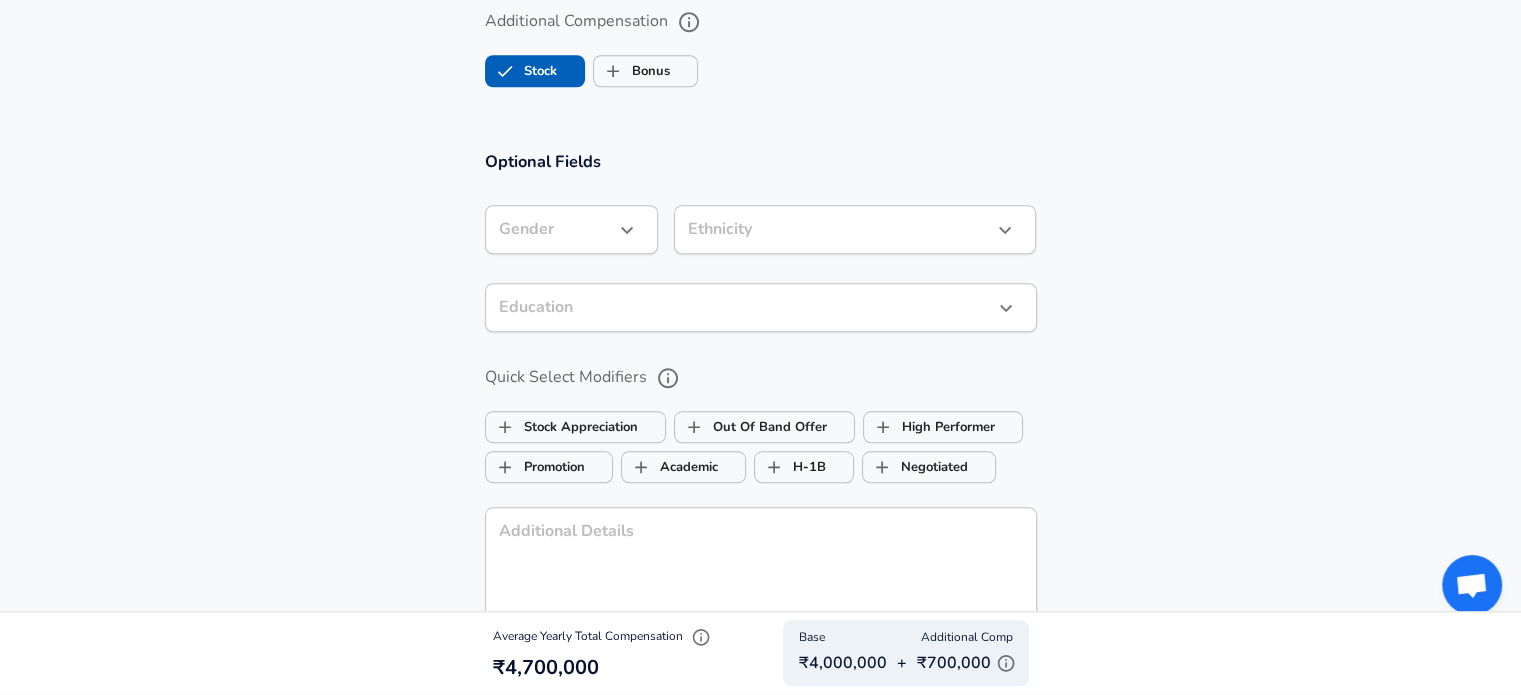 click at bounding box center [627, 230] 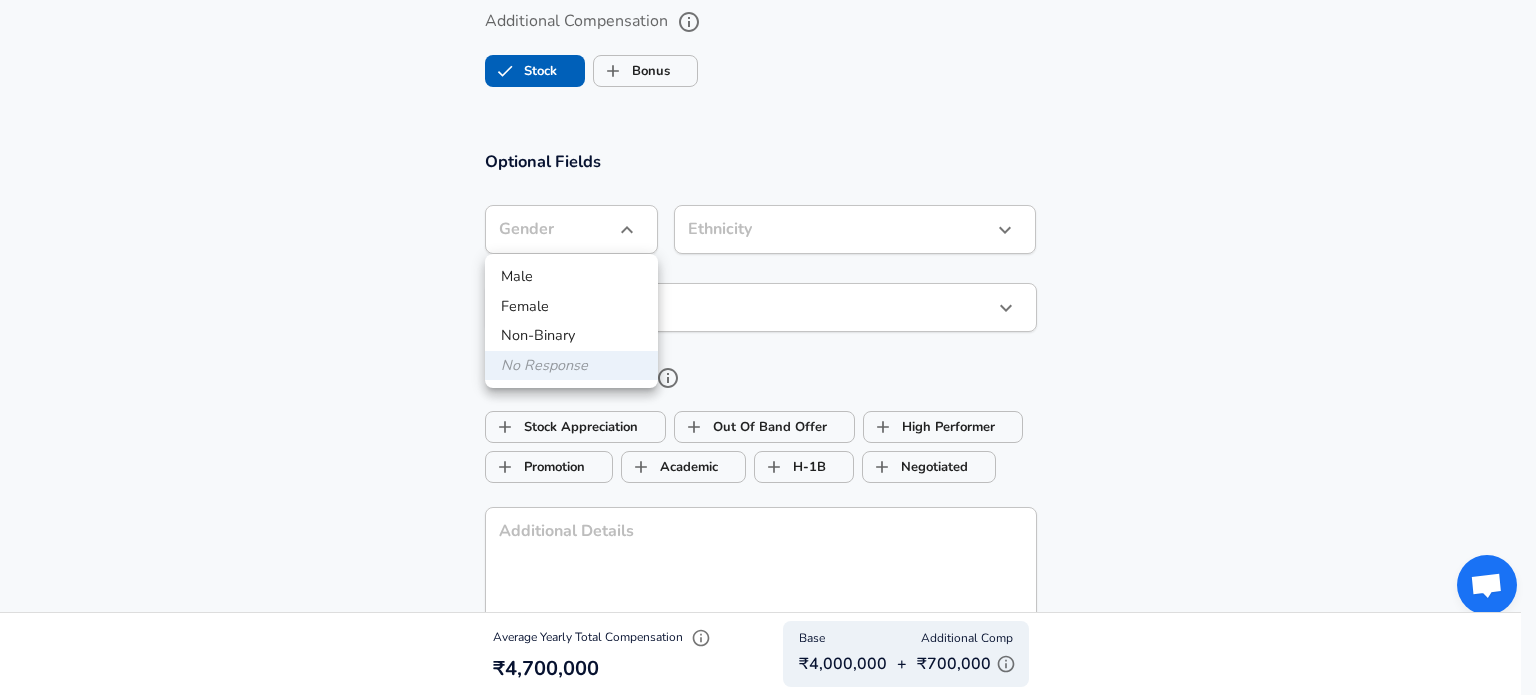 click on "Male" at bounding box center [571, 277] 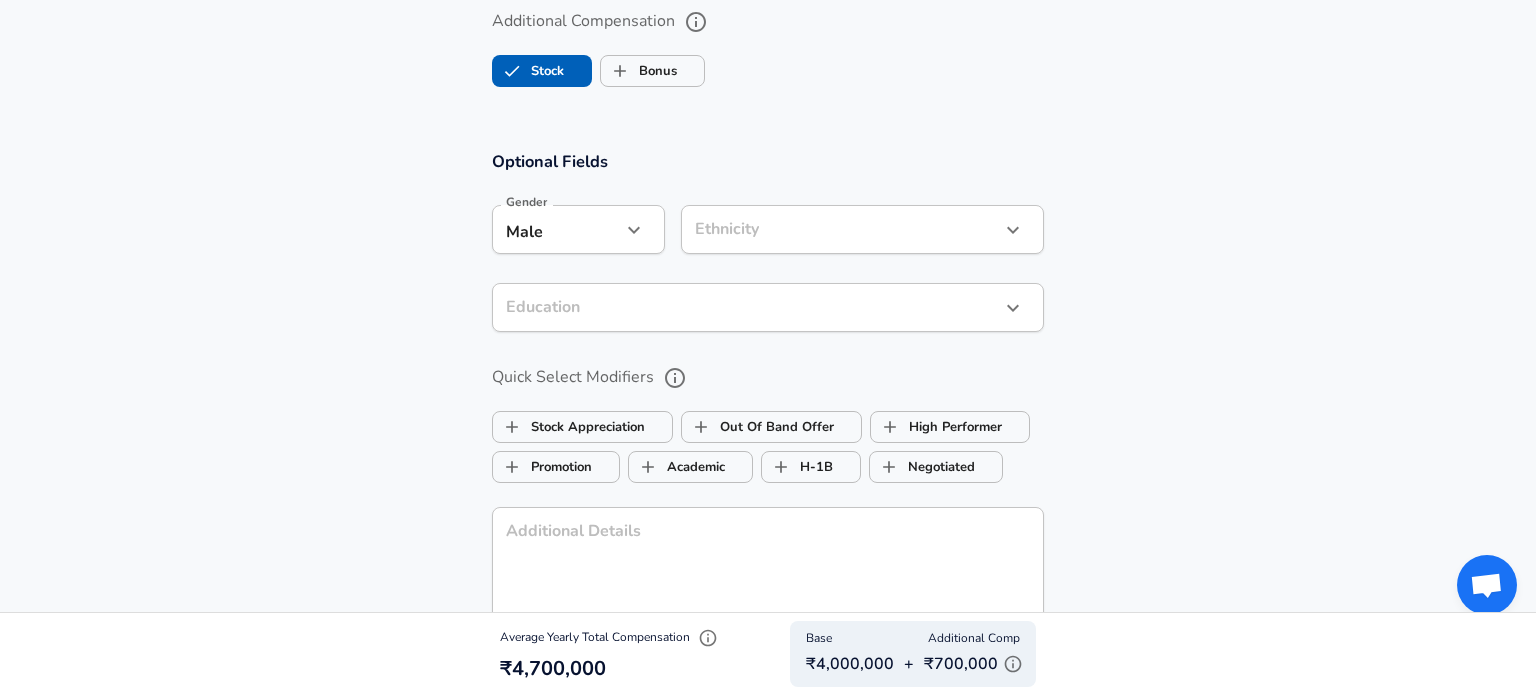 click on "Restart Add Your Salary Upload your offer letter to verify your submission Enhance Privacy and Anonymity No Automatically hides specific fields until there are enough submissions to safely display the full details. More Details Based on your submission and the data points that we have already collected, we will automatically hide and anonymize specific fields if there aren't enough data points to remain sufficiently anonymous. Company & Title Information Enter the company you received your offer from Company Intel Company Select the title that closest resembles your official title. This should be similar to the title that was present on your offer letter. Title SoC Engineer Title Job Family Hardware Engineer Job Family Select a Specialization that best fits your role. If you can't find one, select 'Other' to enter a custom specialization Select Specialization Embedded Systems Embedded Systems Select Specialization Level Grade 7 Level Work Experience and Location New Offer Employee Yes yes 8 8 2" at bounding box center (768, -1413) 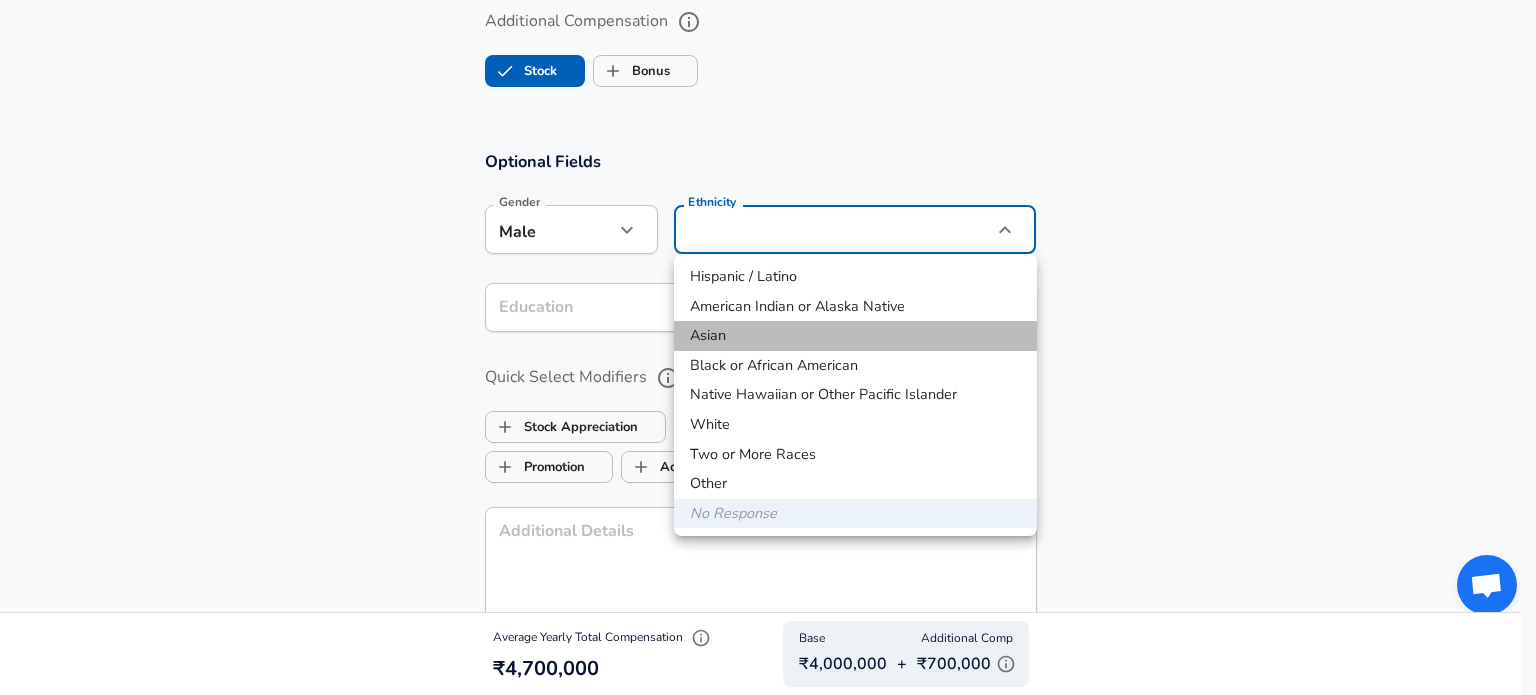 click on "Asian" at bounding box center (855, 336) 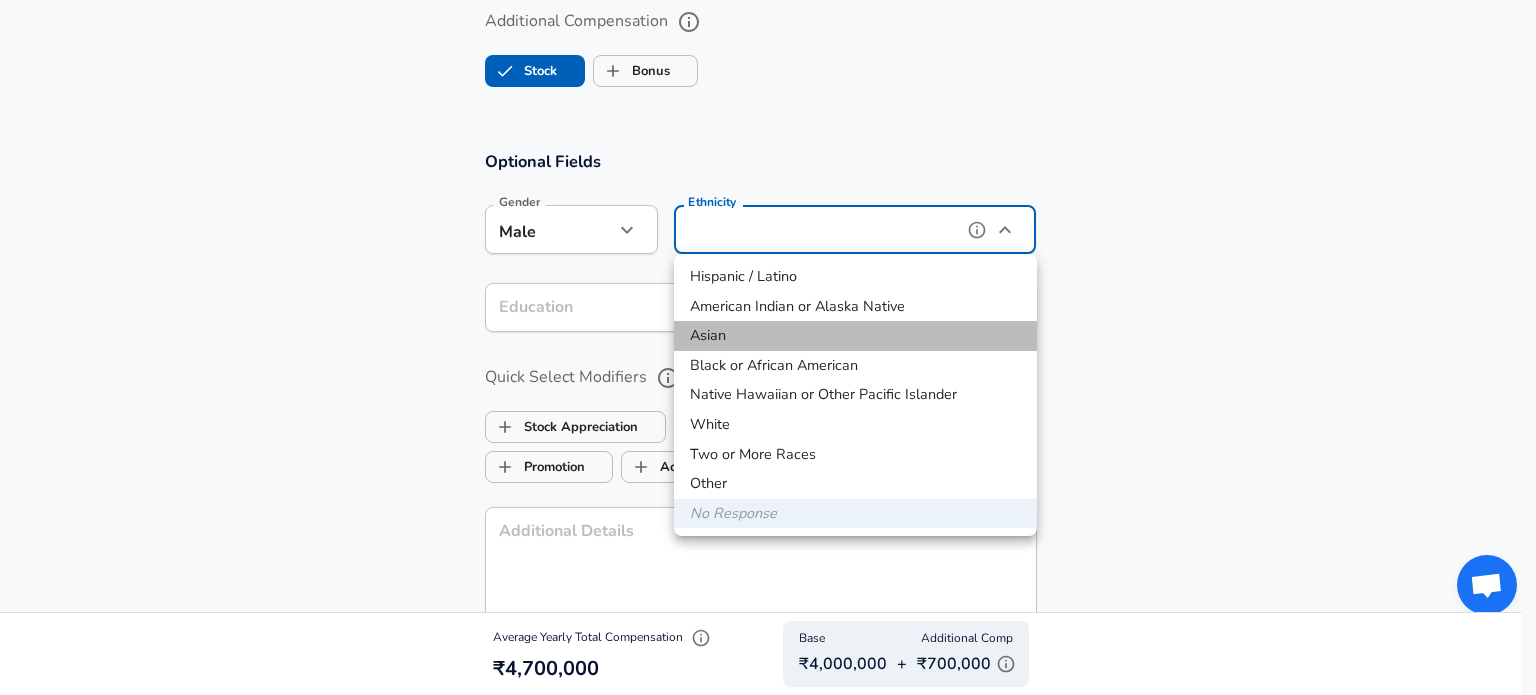 type on "Asian" 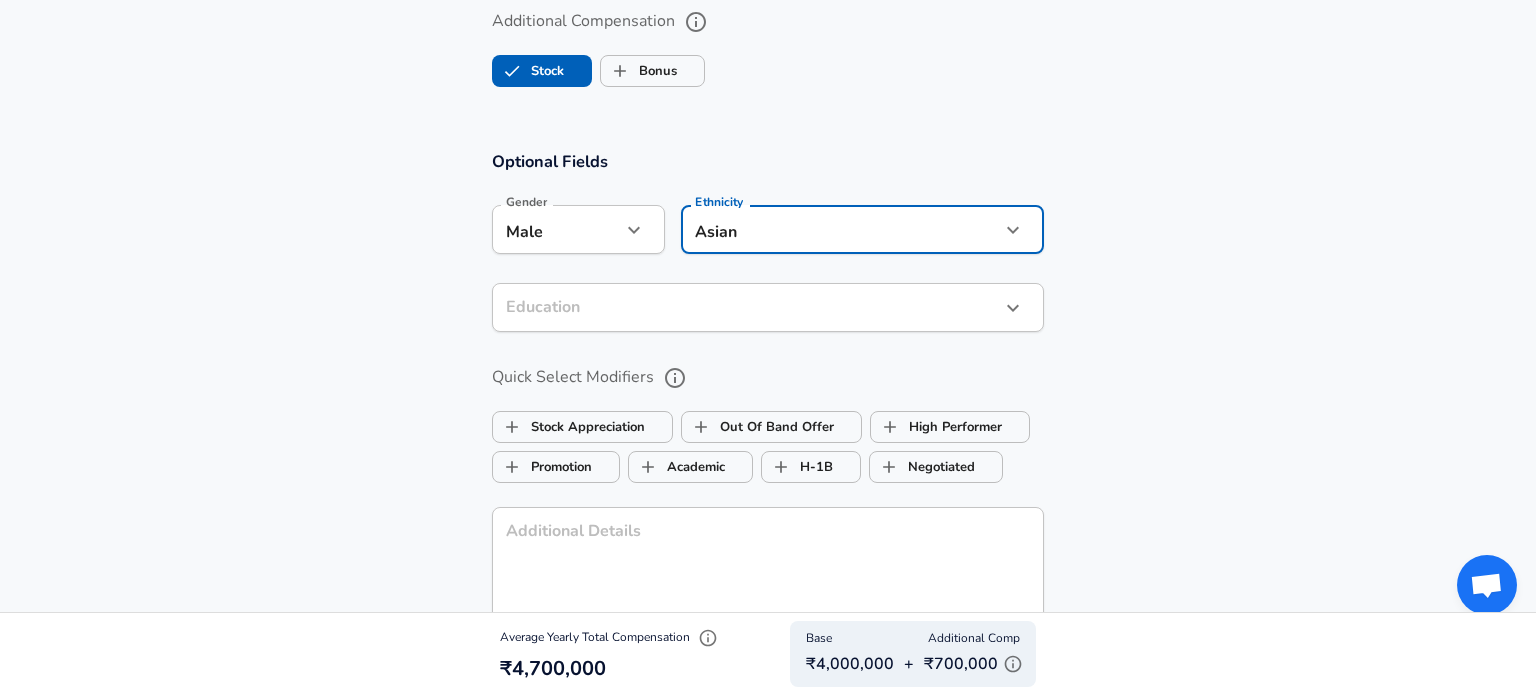 click on "Restart Add Your Salary Upload your offer letter to verify your submission Enhance Privacy and Anonymity No Automatically hides specific fields until there are enough submissions to safely display the full details. More Details Based on your submission and the data points that we have already collected, we will automatically hide and anonymize specific fields if there aren't enough data points to remain sufficiently anonymous. Company & Title Information Enter the company you received your offer from Company Intel Company Select the title that closest resembles your official title. This should be similar to the title that was present on your offer letter. Title SoC Engineer Title Job Family Hardware Engineer Job Family Select a Specialization that best fits your role. If you can't find one, select 'Other' to enter a custom specialization Select Specialization Embedded Systems Embedded Systems Select Specialization Level Grade 7 Level Work Experience and Location New Offer Employee Yes yes 8 8 2" at bounding box center [768, -1413] 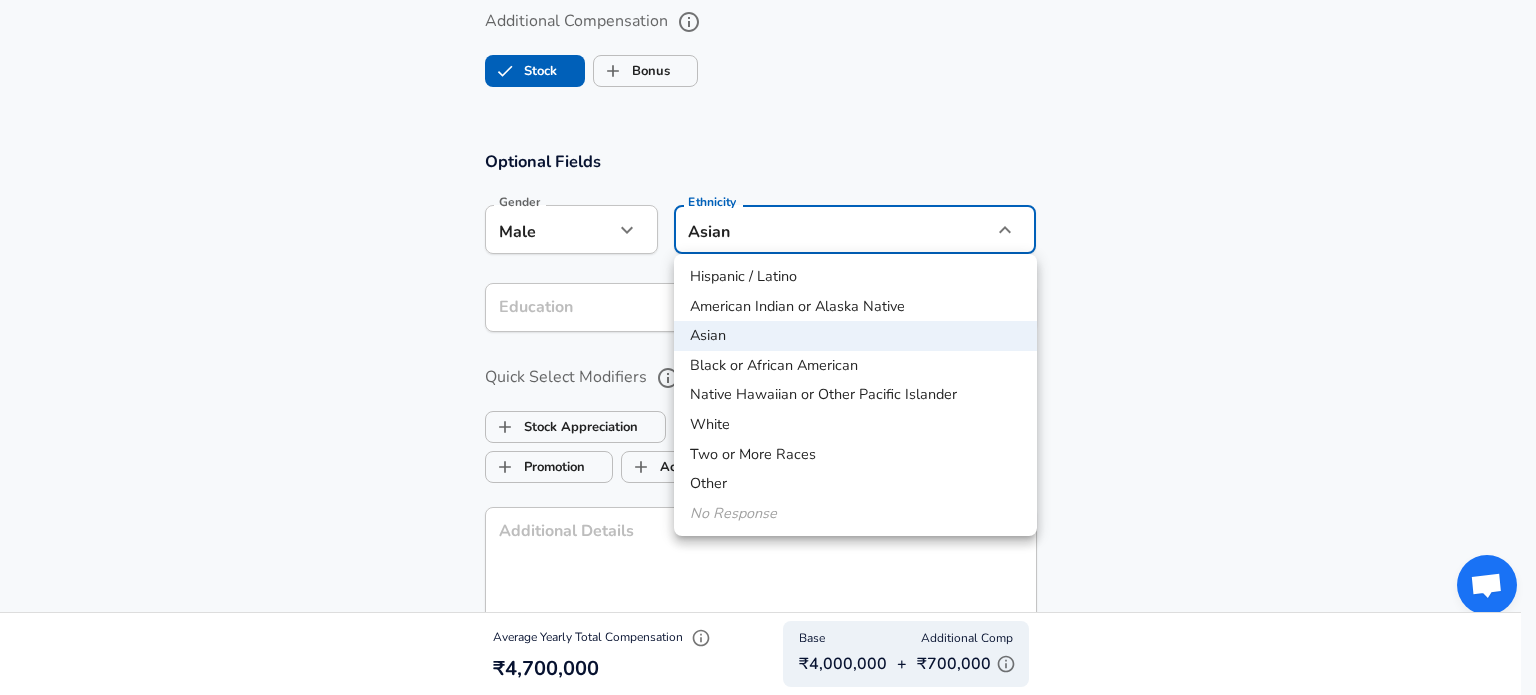 click at bounding box center (768, 347) 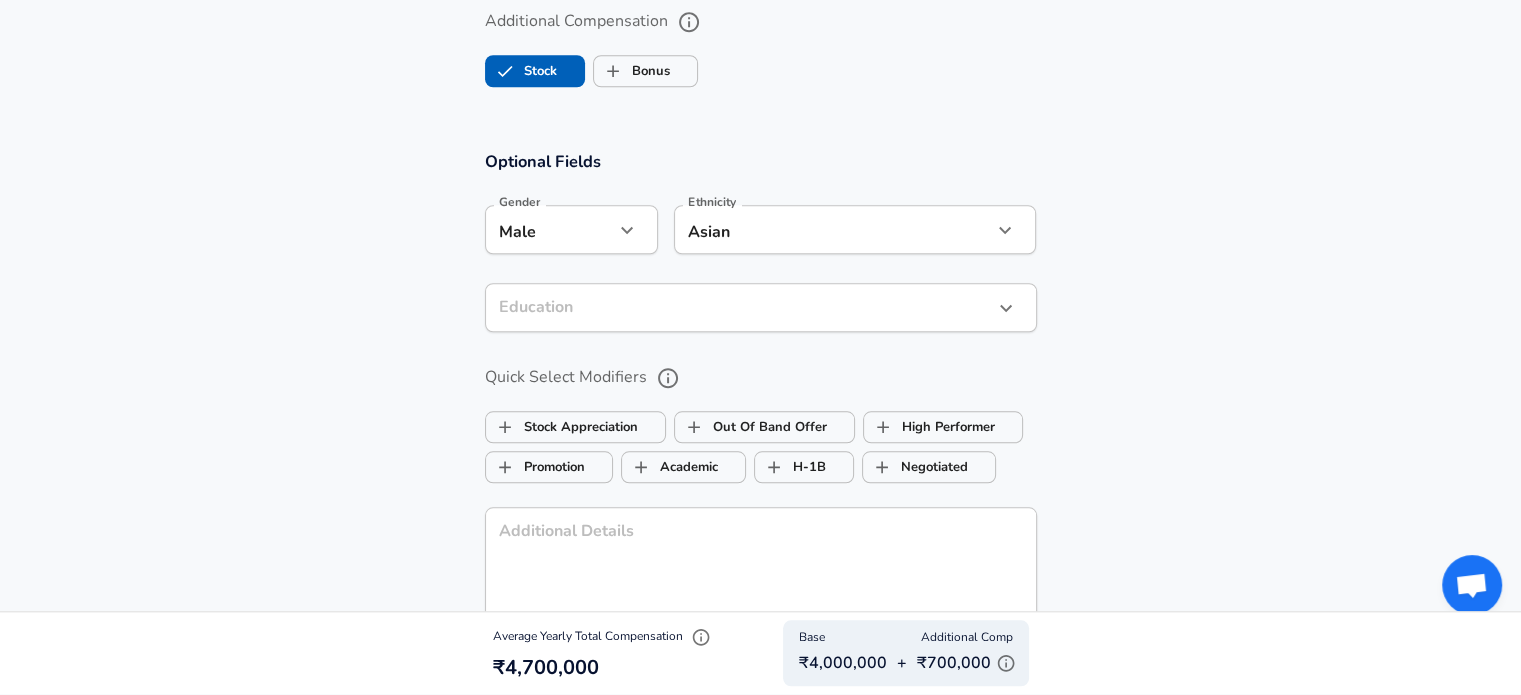 click on "Restart Add Your Salary Upload your offer letter to verify your submission Enhance Privacy and Anonymity No Automatically hides specific fields until there are enough submissions to safely display the full details. More Details Based on your submission and the data points that we have already collected, we will automatically hide and anonymize specific fields if there aren't enough data points to remain sufficiently anonymous. Company & Title Information Enter the company you received your offer from Company Intel Company Select the title that closest resembles your official title. This should be similar to the title that was present on your offer letter. Title SoC Engineer Title Job Family Hardware Engineer Job Family Select a Specialization that best fits your role. If you can't find one, select 'Other' to enter a custom specialization Select Specialization Embedded Systems Embedded Systems Select Specialization Level Grade 7 Level Work Experience and Location New Offer Employee Yes yes 8 8 2" at bounding box center (760, -1413) 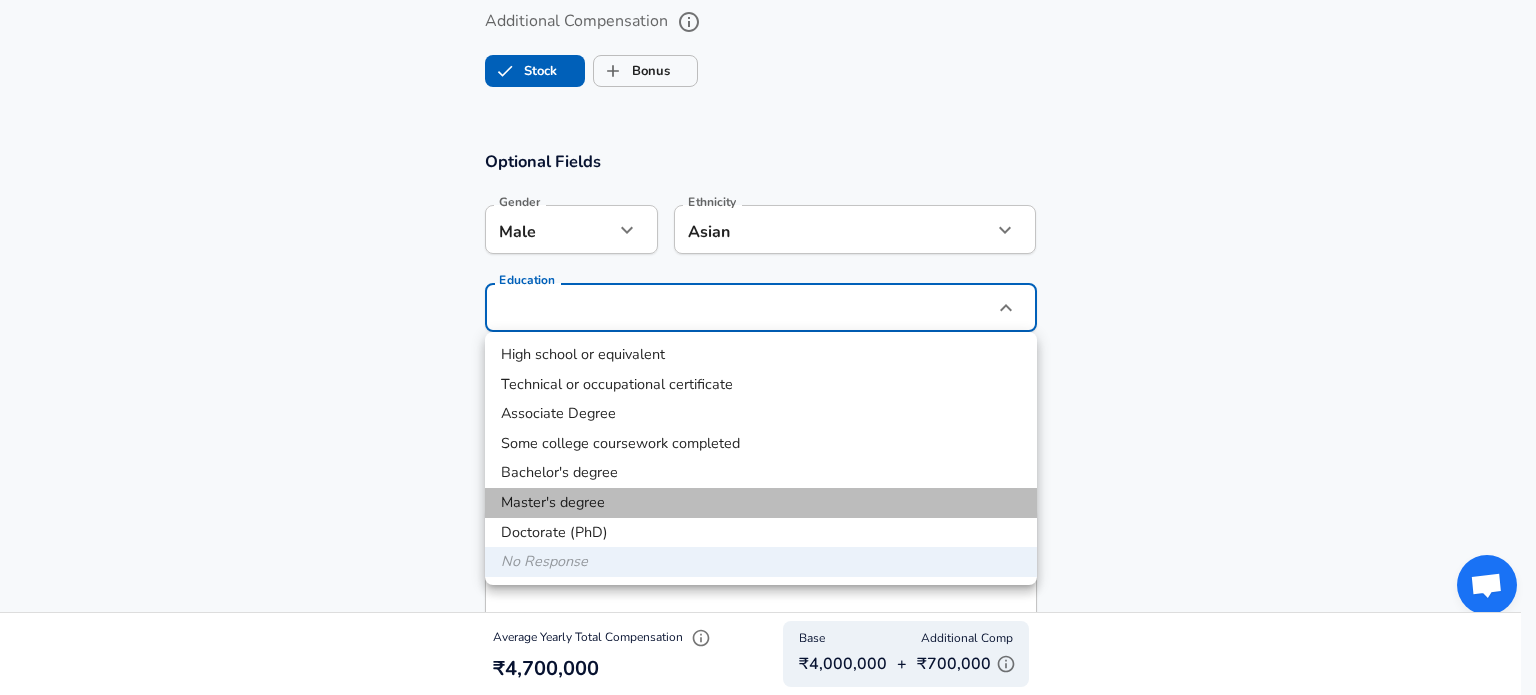 click on "Master's degree" at bounding box center [761, 503] 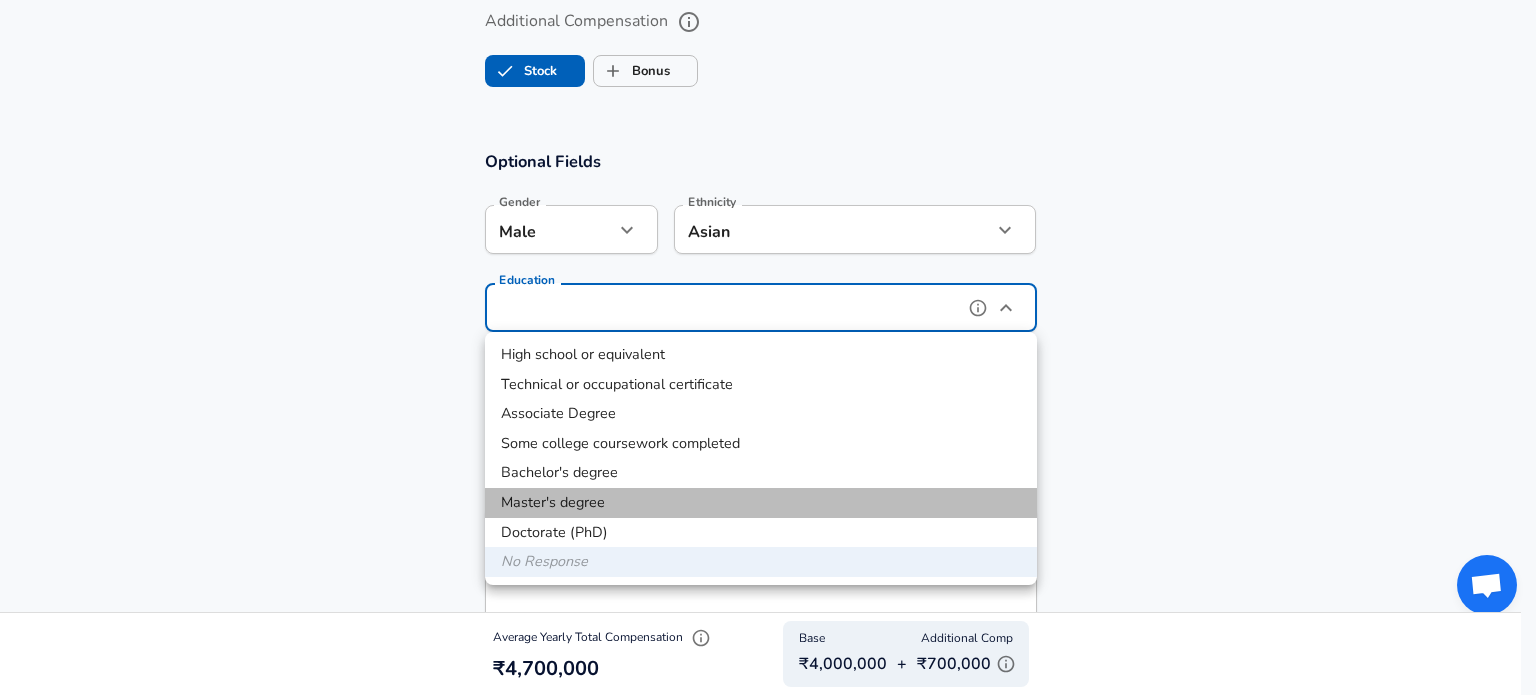type on "Masters degree" 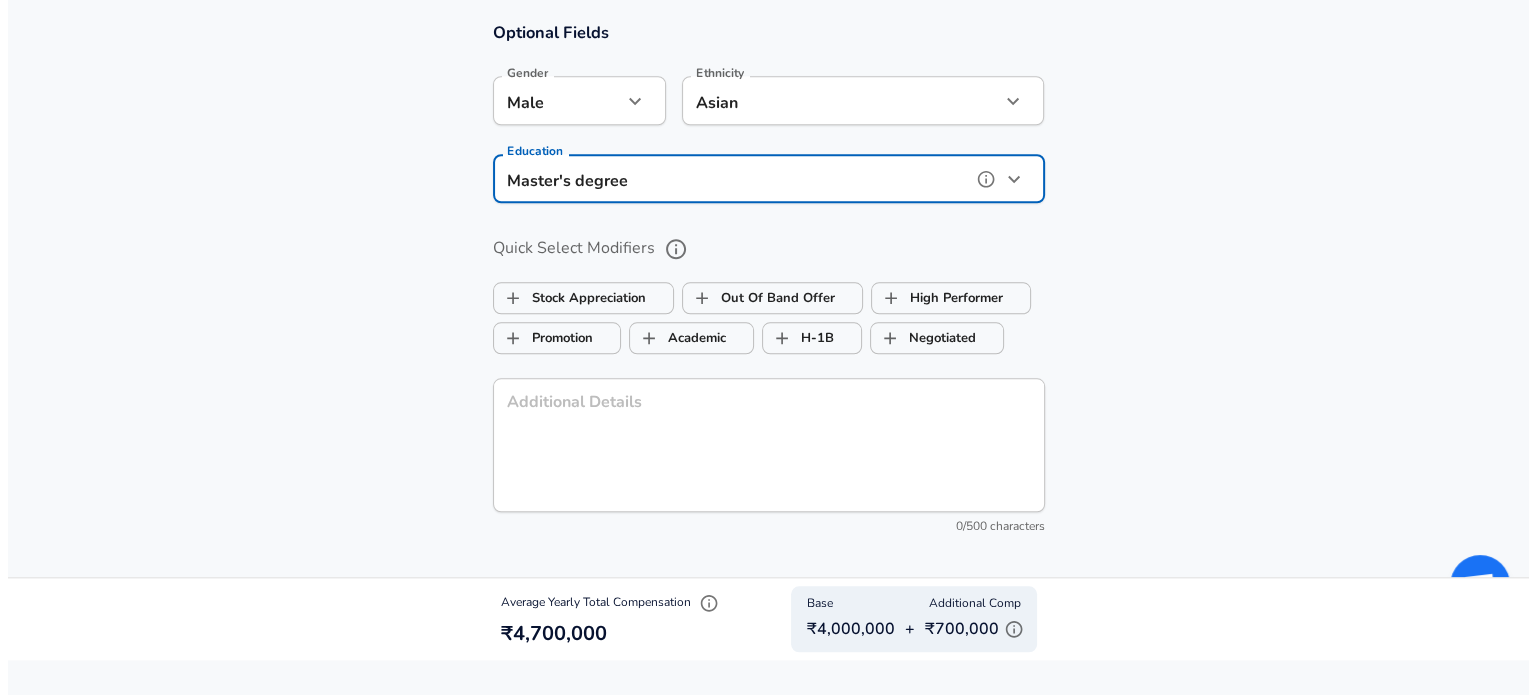 scroll, scrollTop: 1960, scrollLeft: 0, axis: vertical 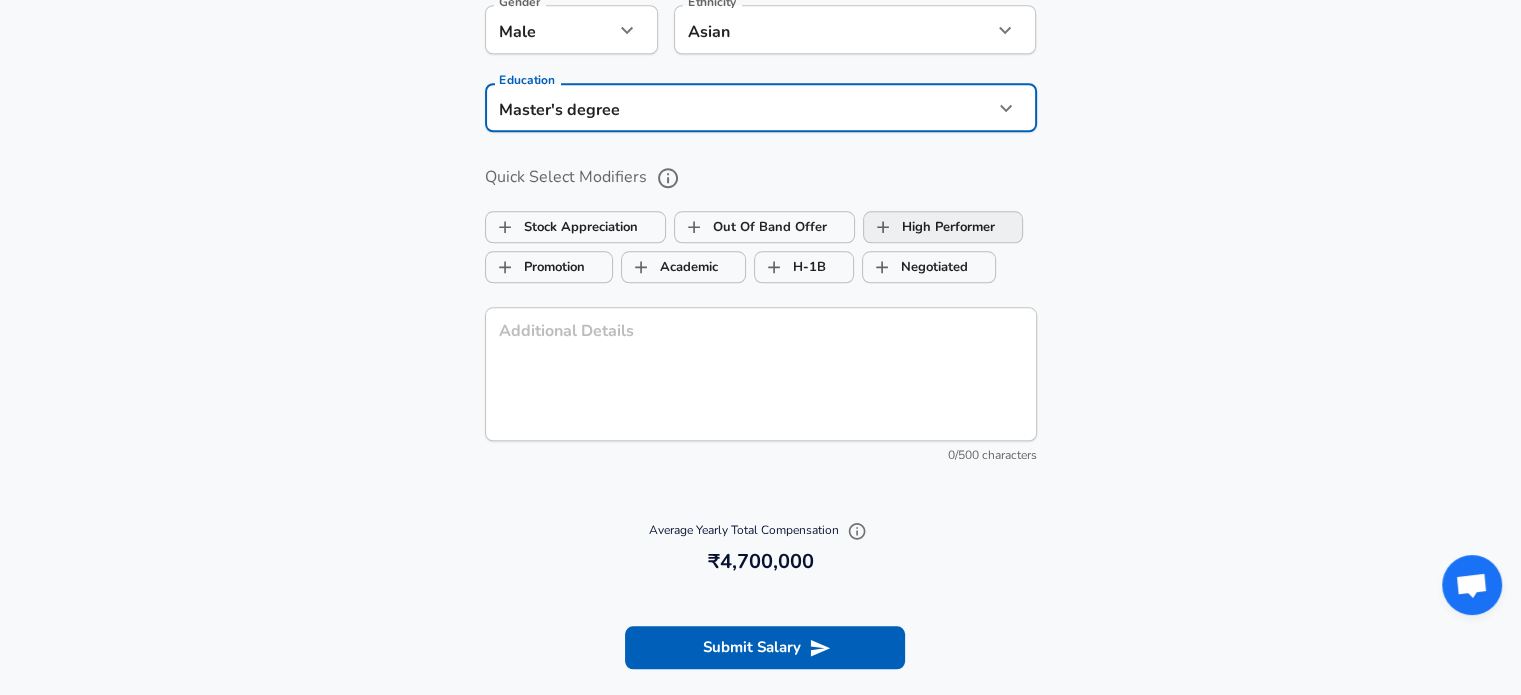 click on "High Performer" at bounding box center [929, 227] 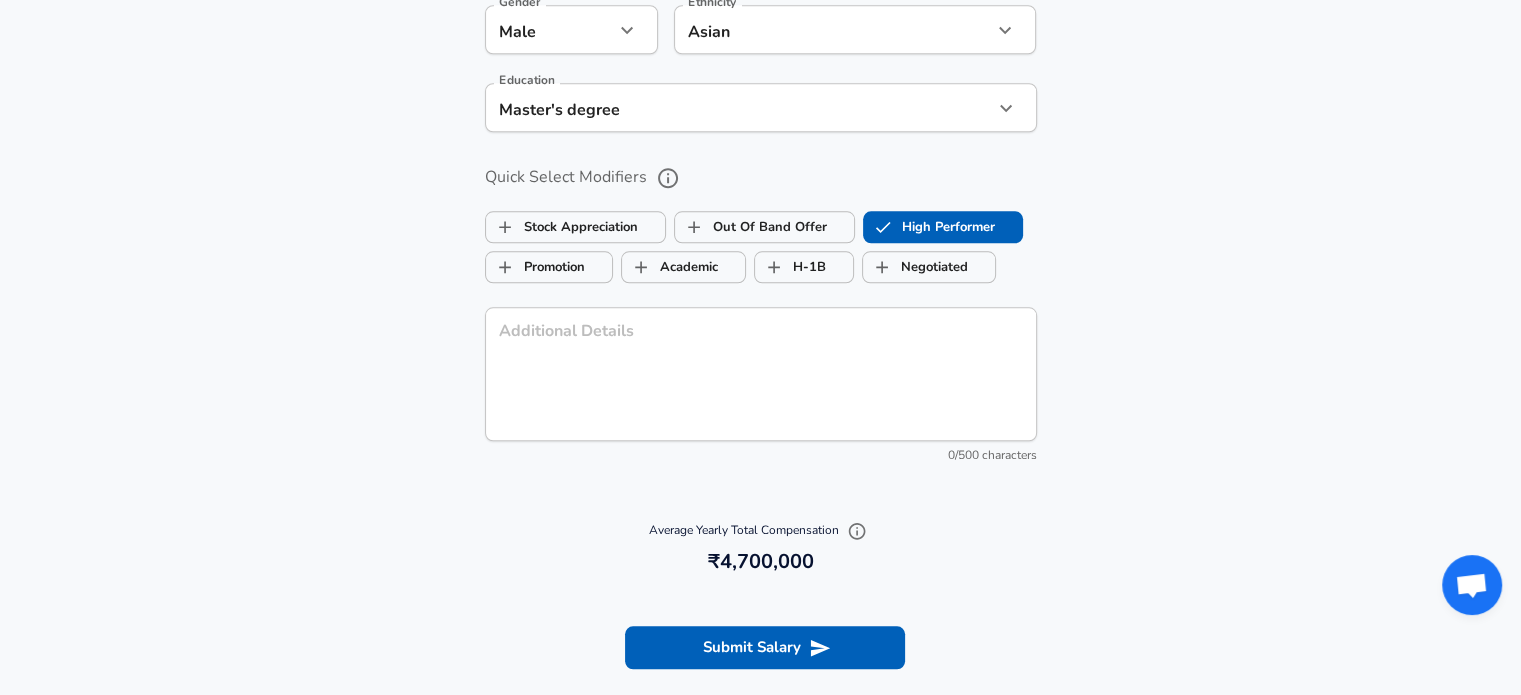 click on "High Performer" at bounding box center (929, 227) 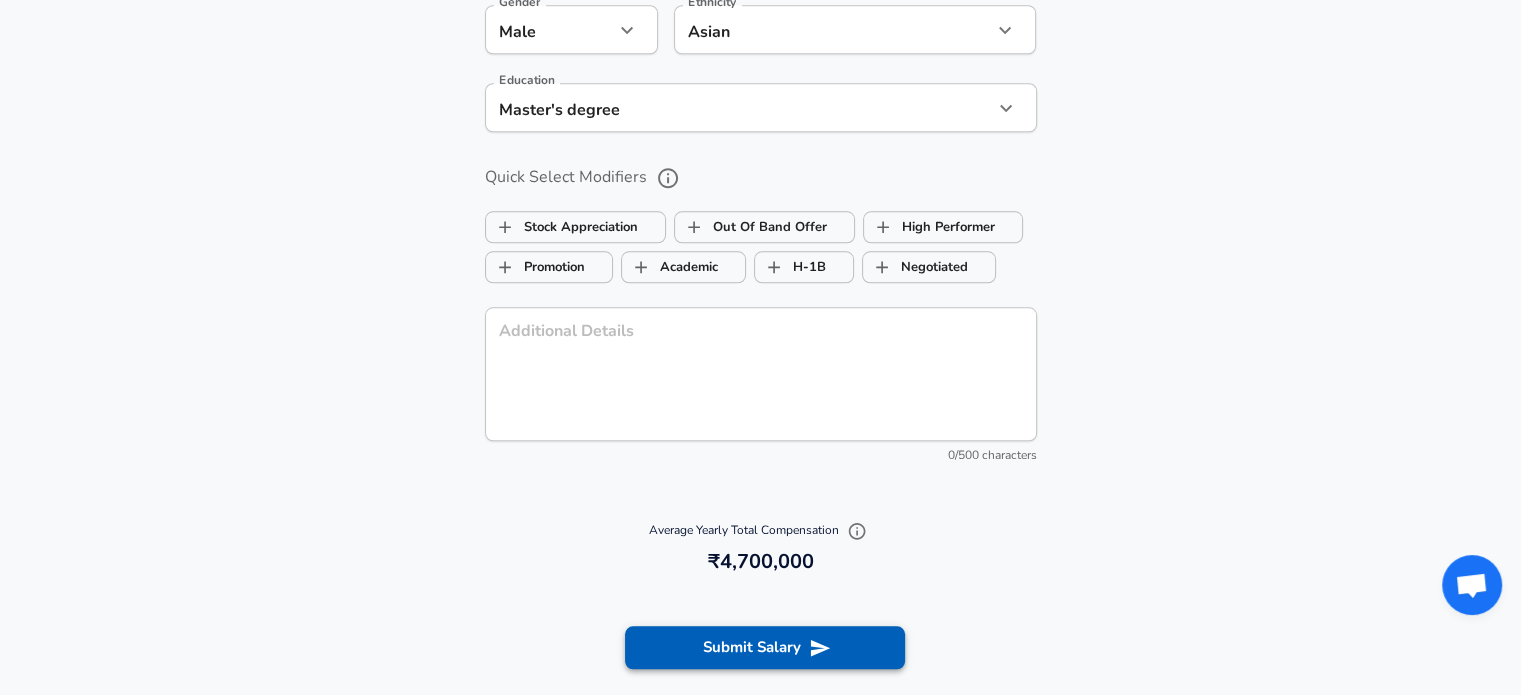 click on "Submit Salary" at bounding box center (765, 647) 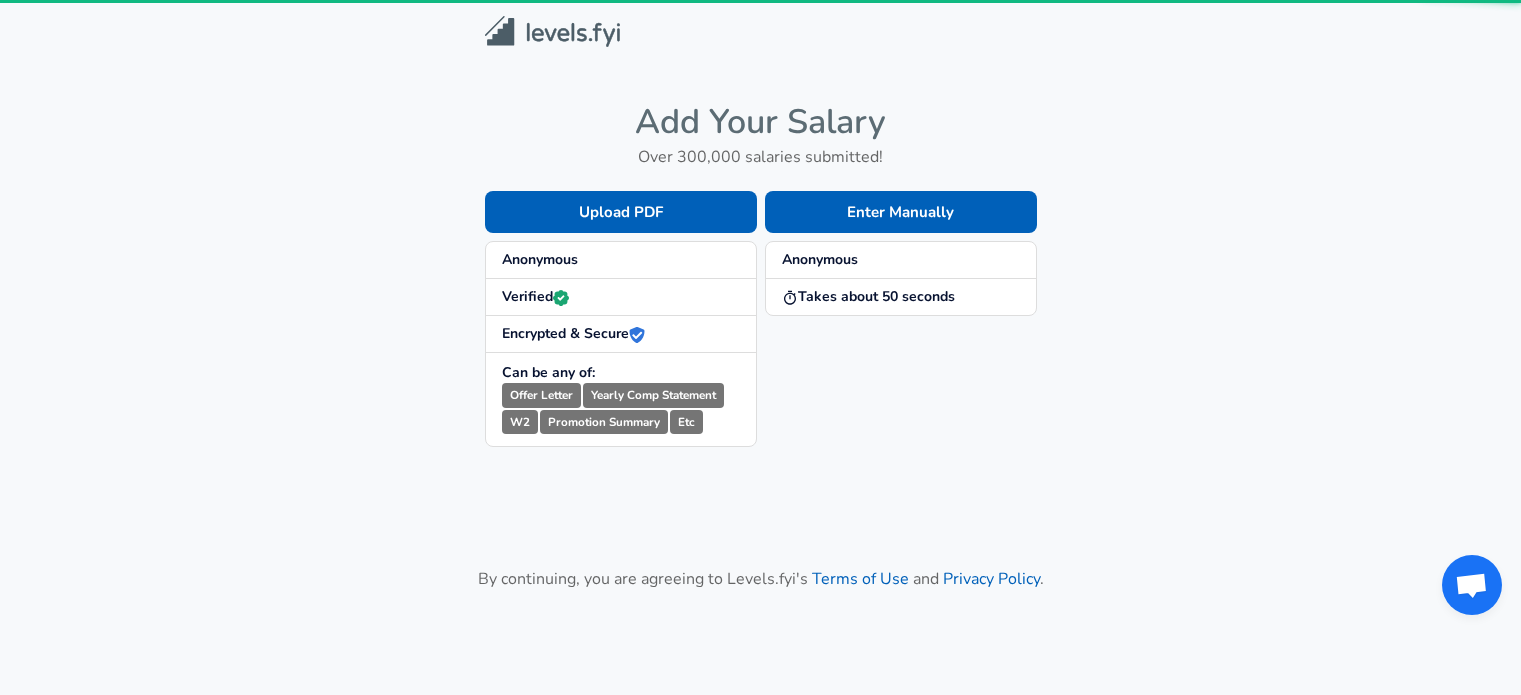 scroll, scrollTop: 0, scrollLeft: 0, axis: both 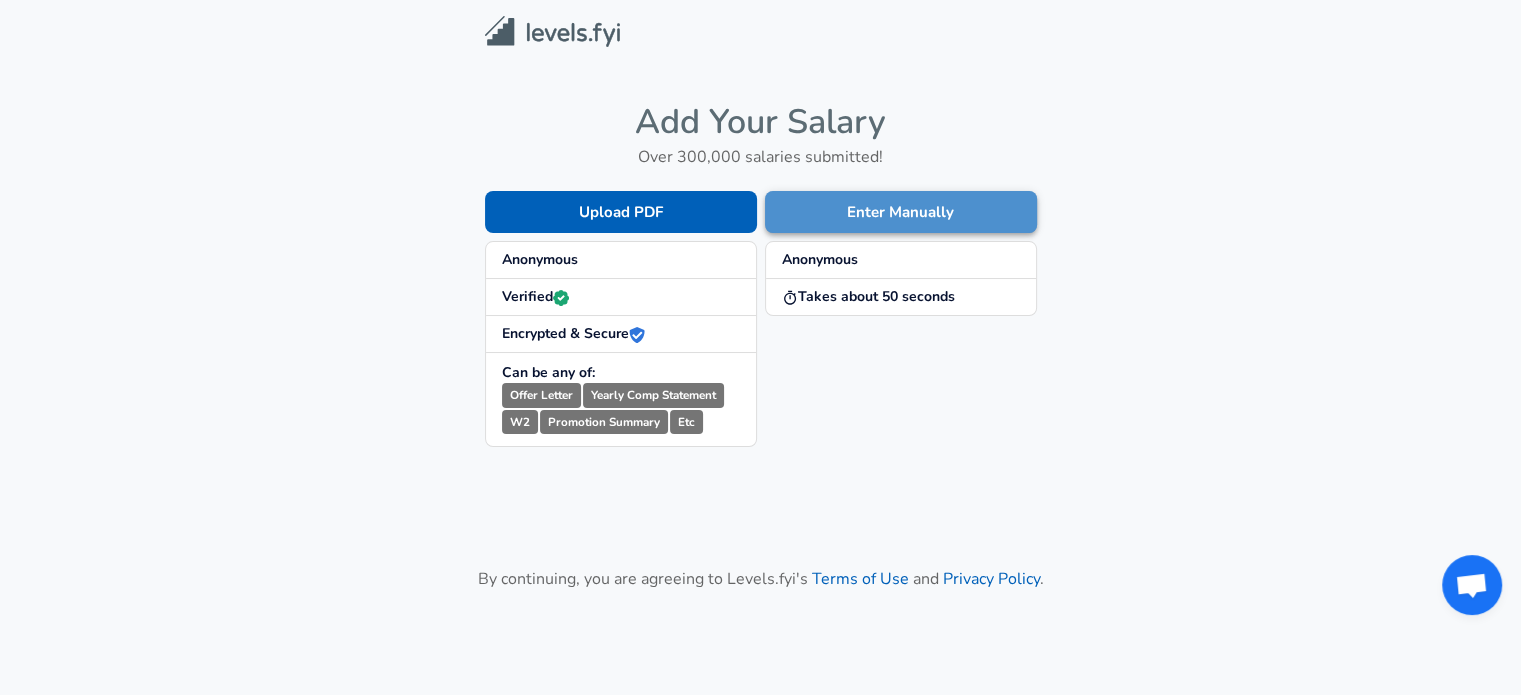 click on "Enter Manually" at bounding box center [901, 212] 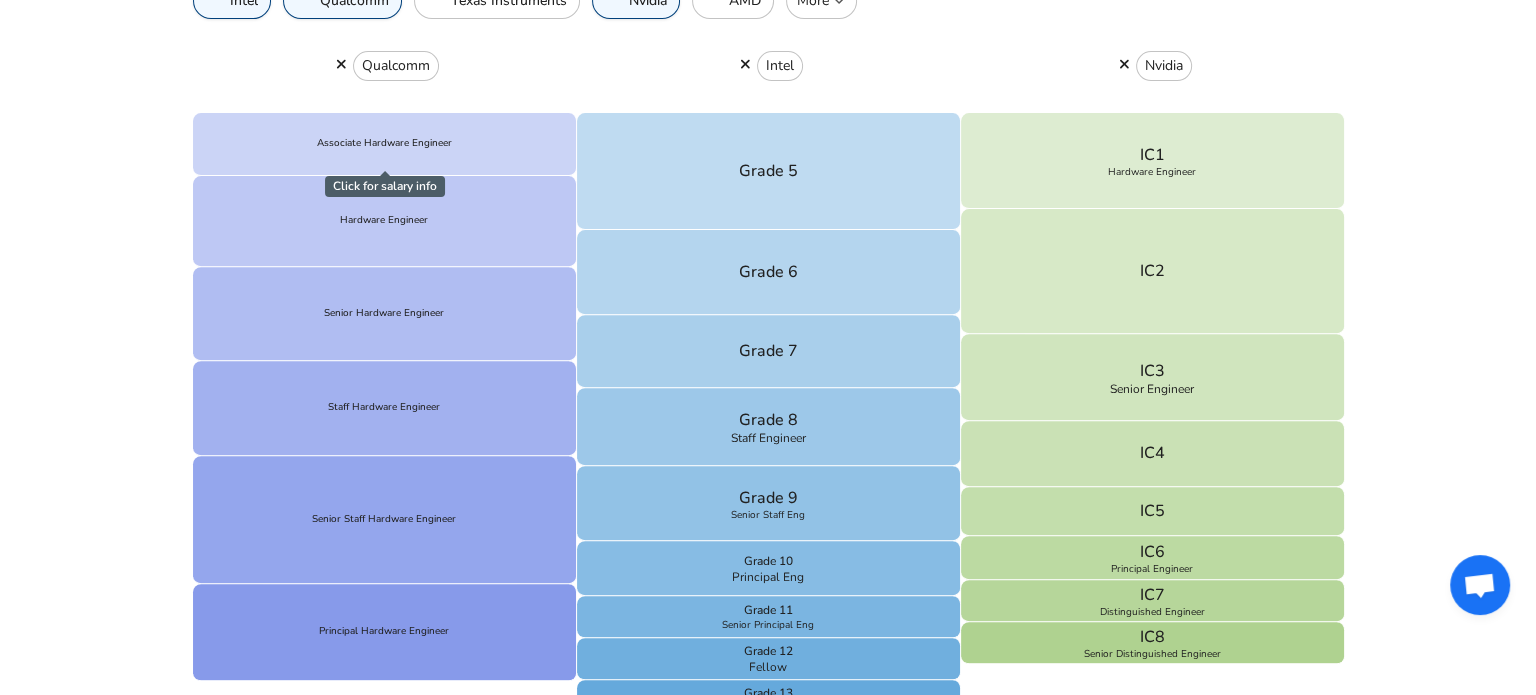 scroll, scrollTop: 700, scrollLeft: 0, axis: vertical 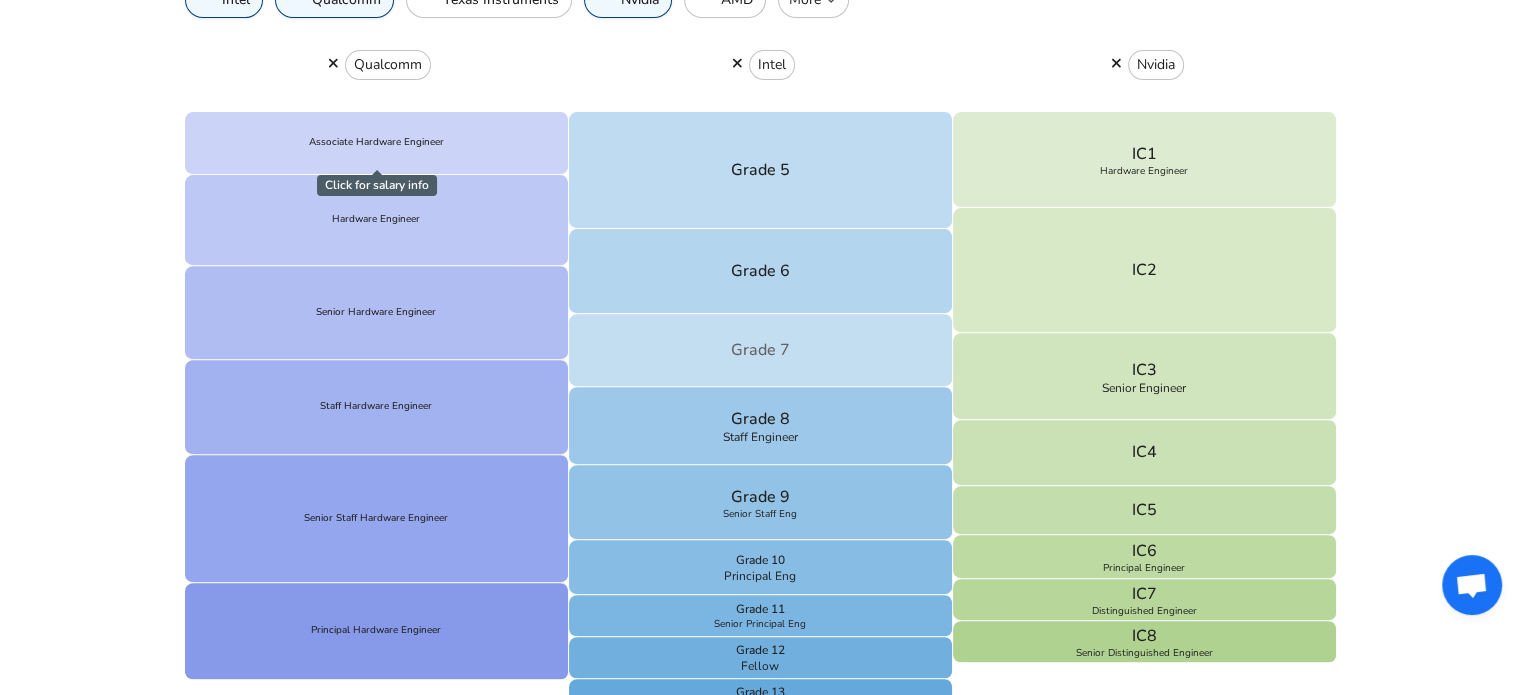 click on "Grade 7" at bounding box center (761, 350) 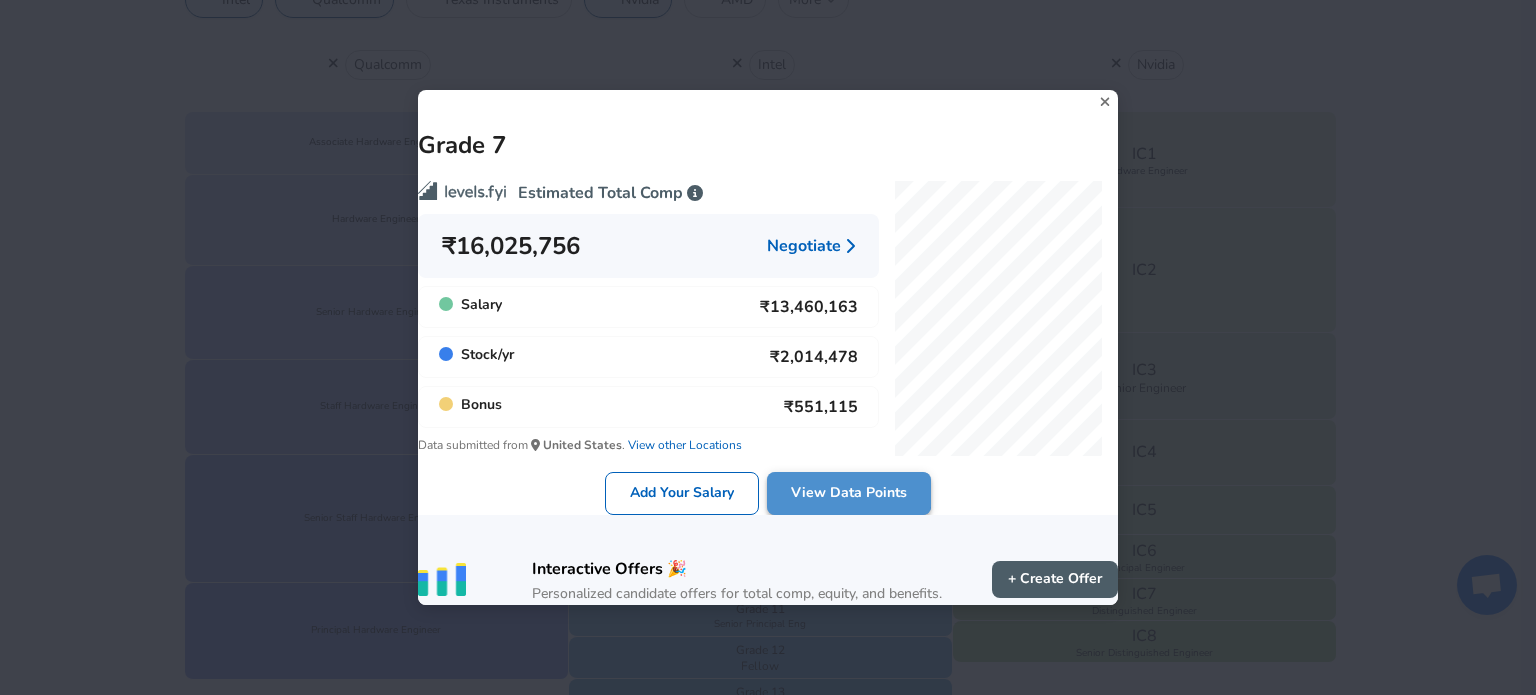 click on "View Data Points" at bounding box center [849, 493] 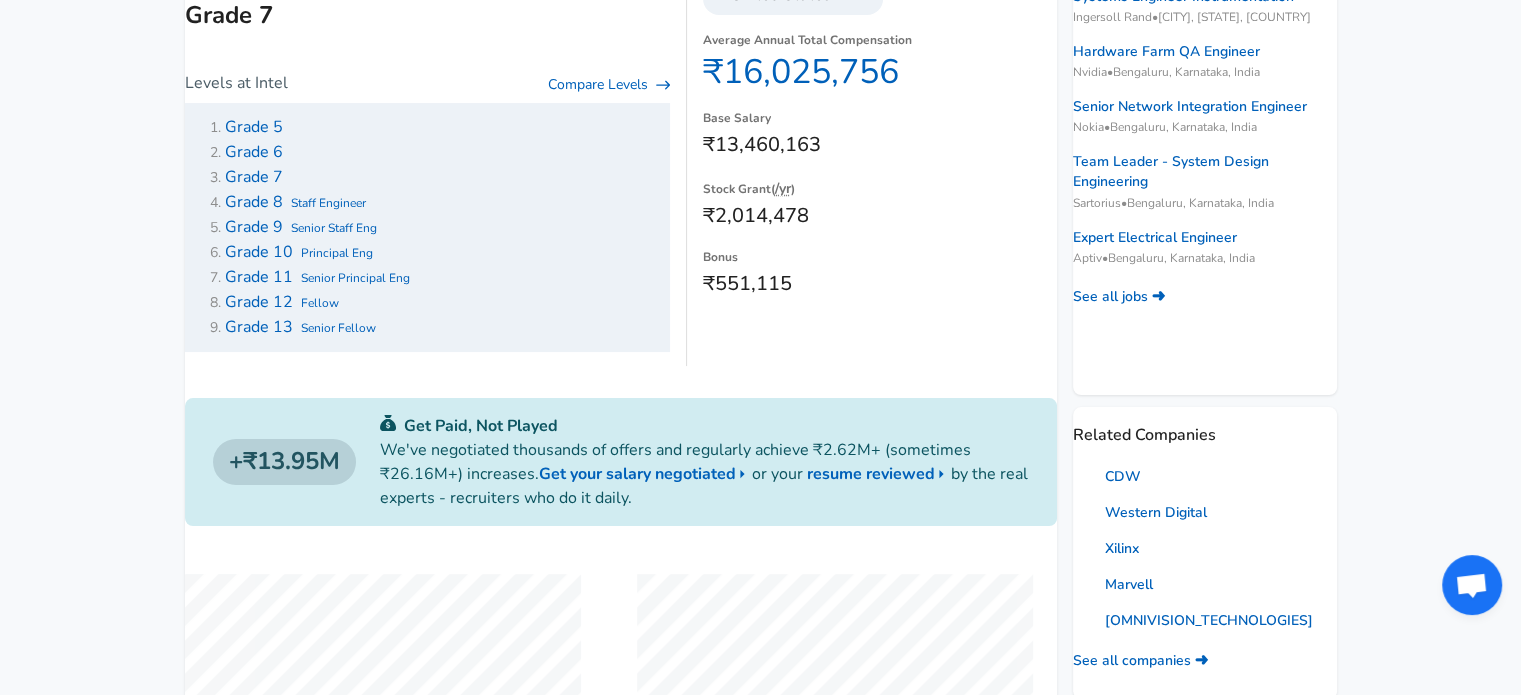 scroll, scrollTop: 0, scrollLeft: 0, axis: both 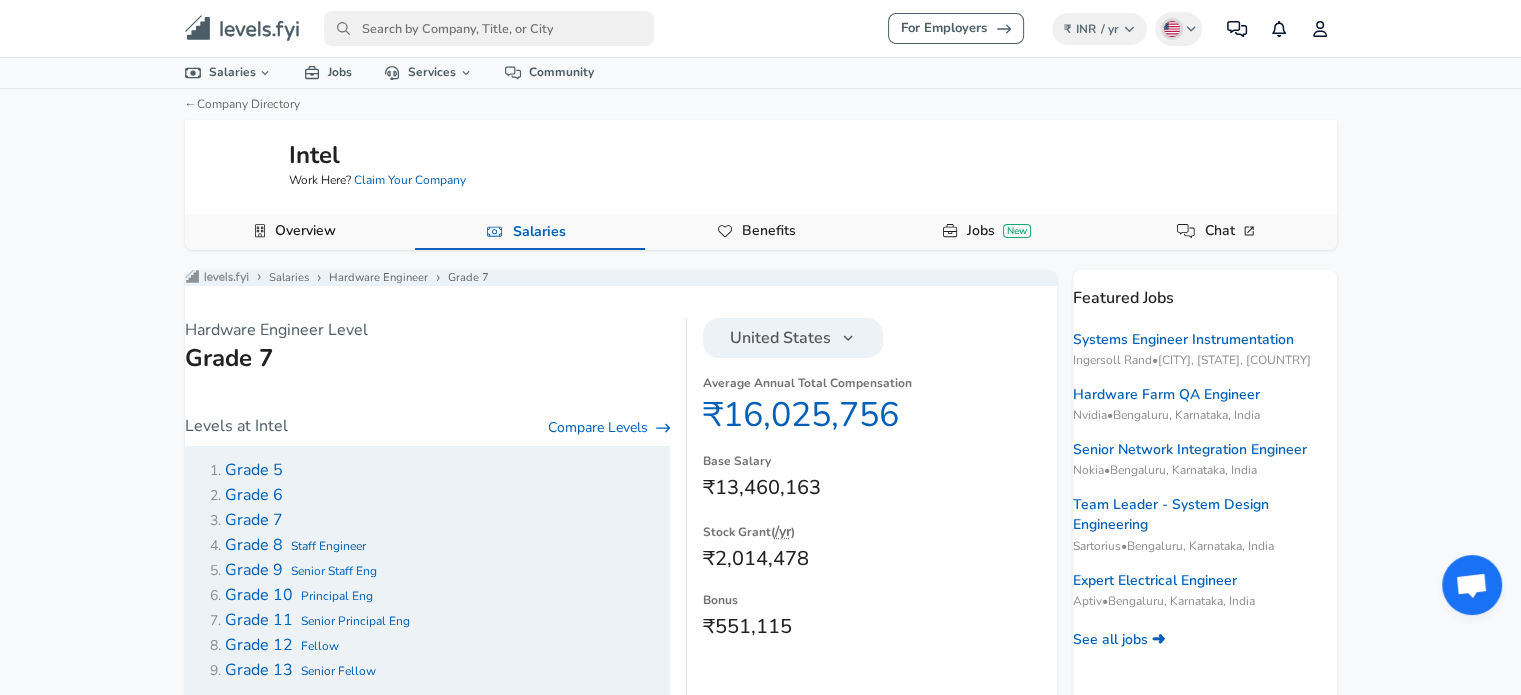 click on "United States" at bounding box center (780, 338) 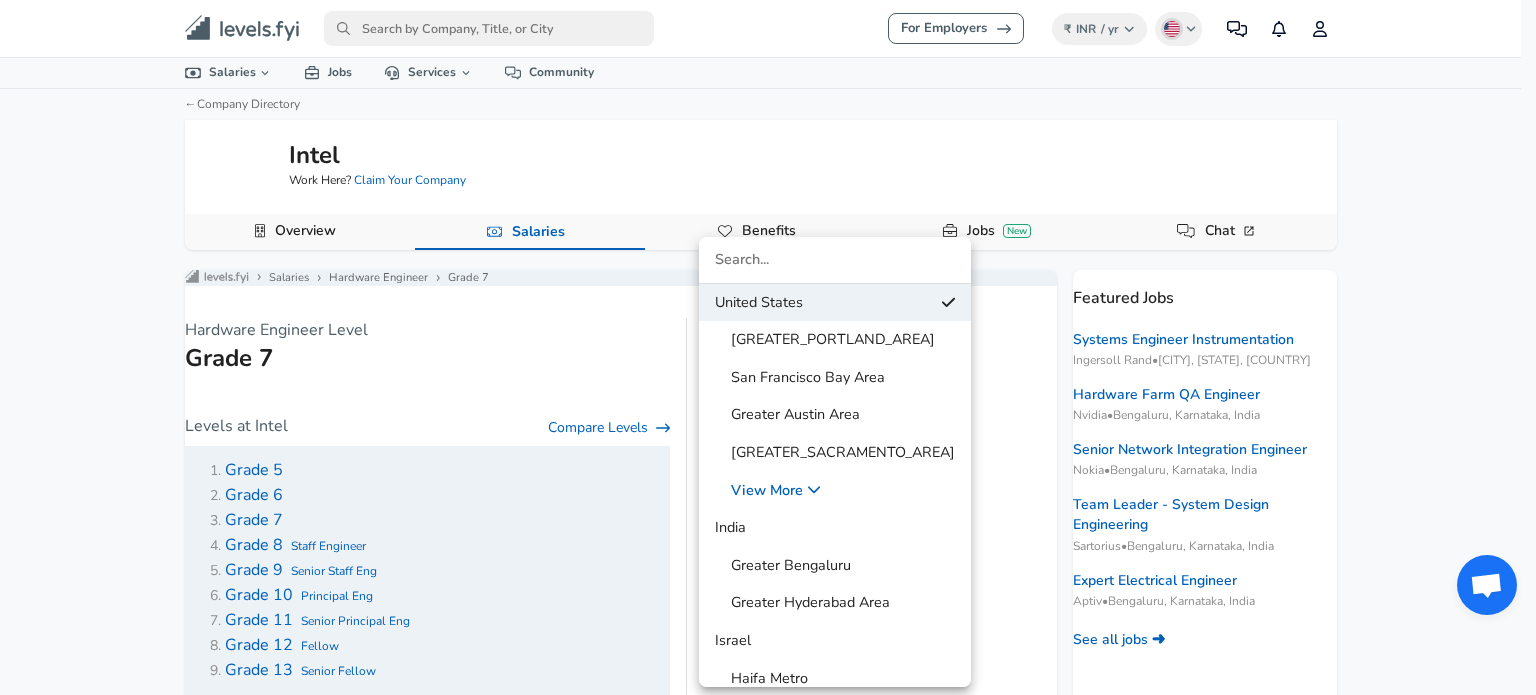 click on "India" at bounding box center (835, 528) 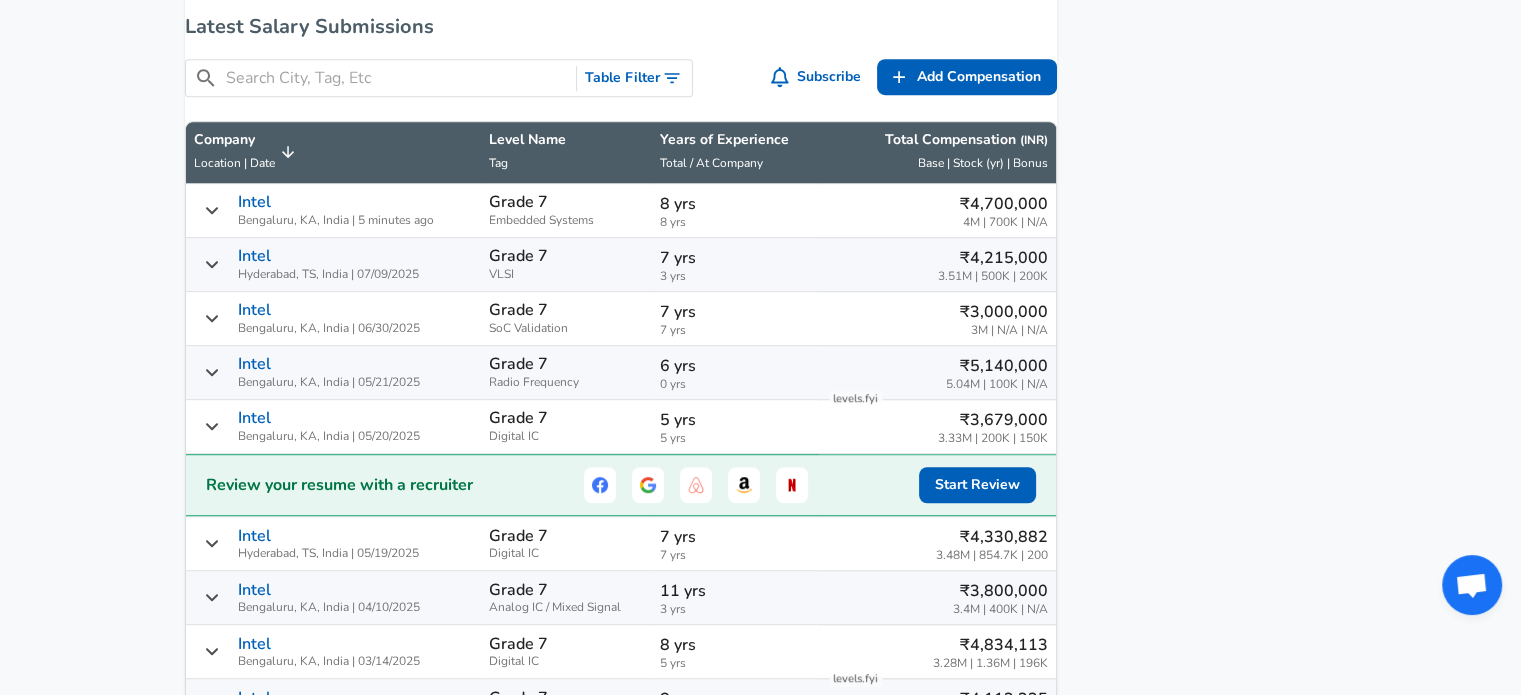 scroll, scrollTop: 1200, scrollLeft: 0, axis: vertical 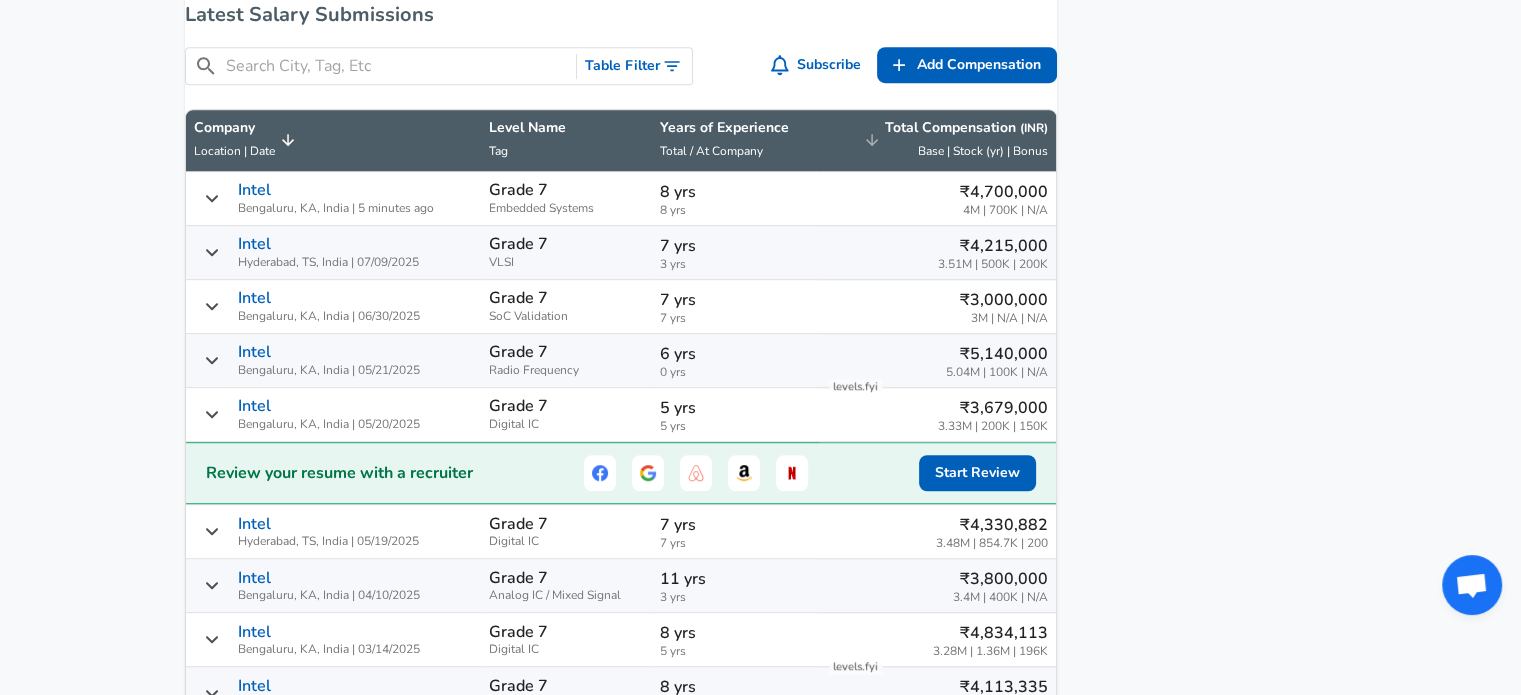 click 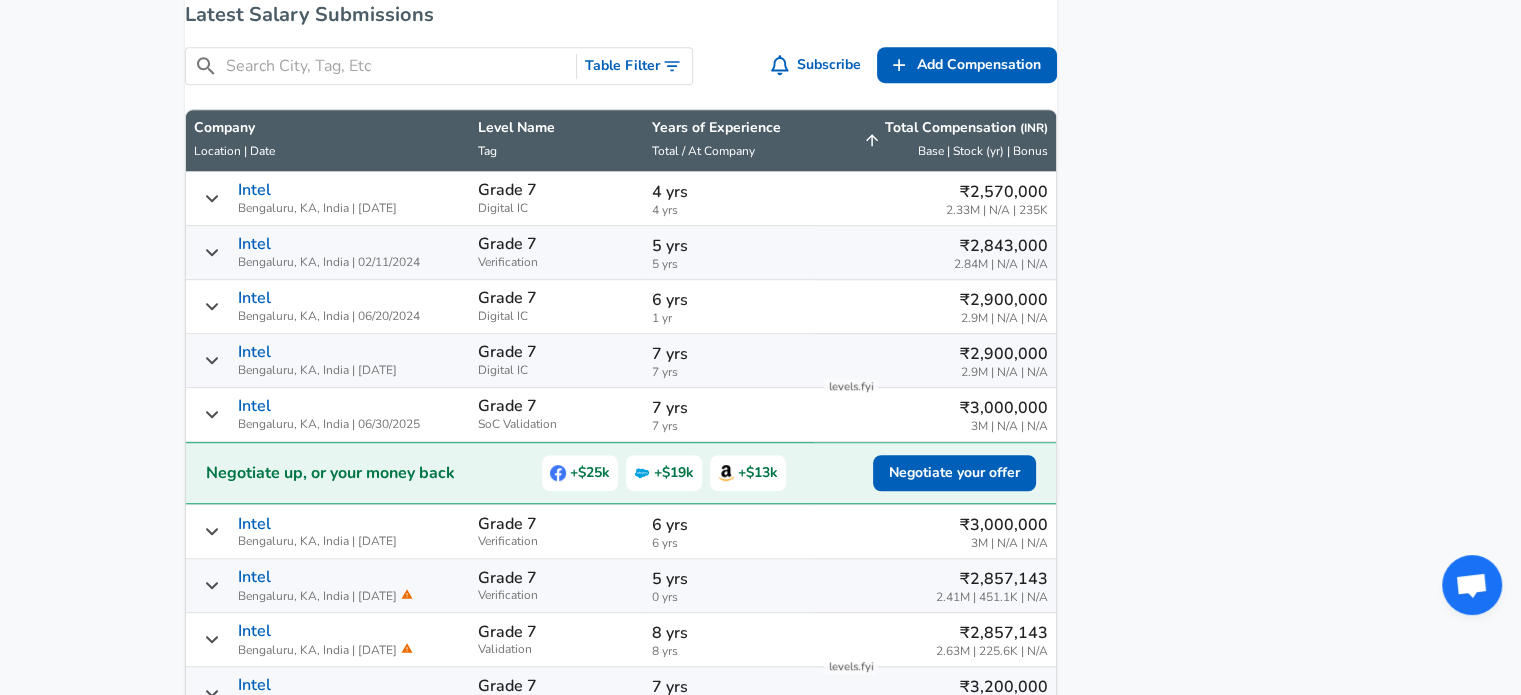 click 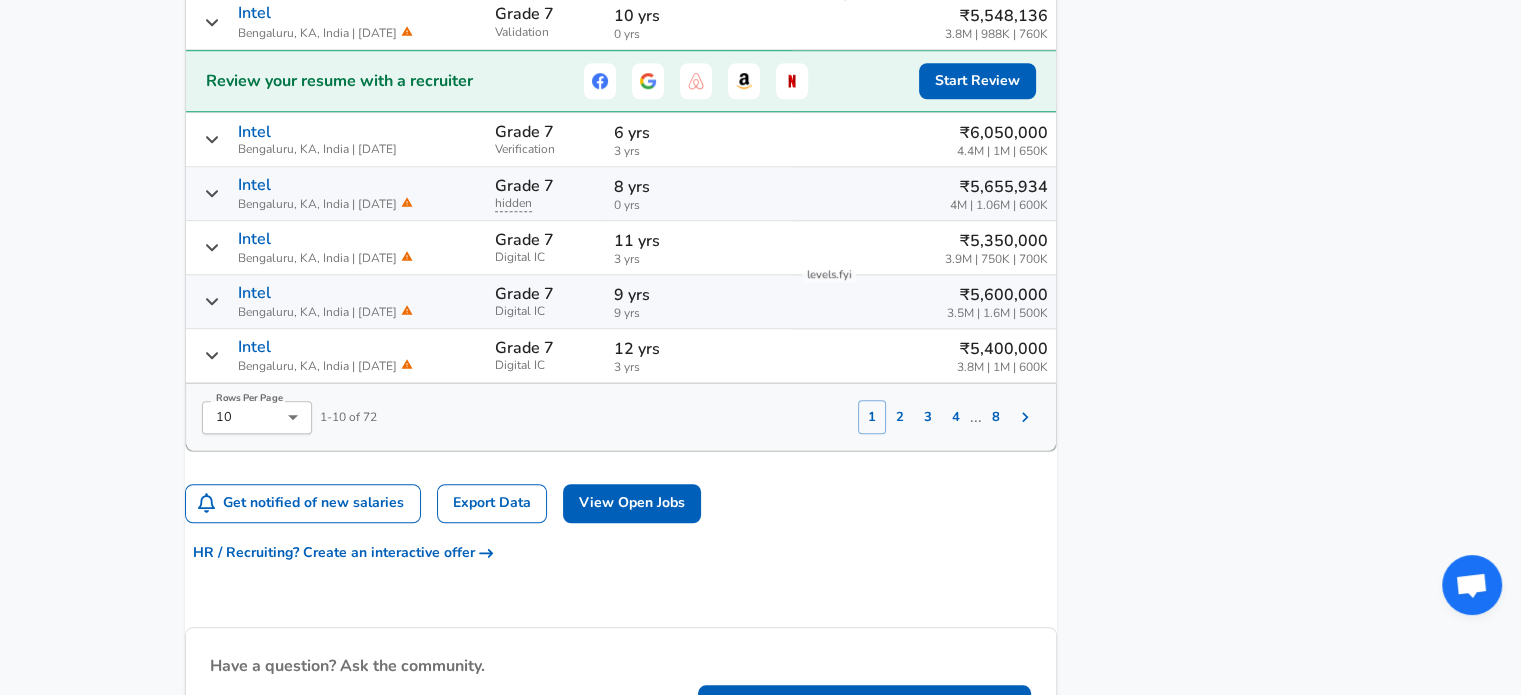 scroll, scrollTop: 1600, scrollLeft: 0, axis: vertical 